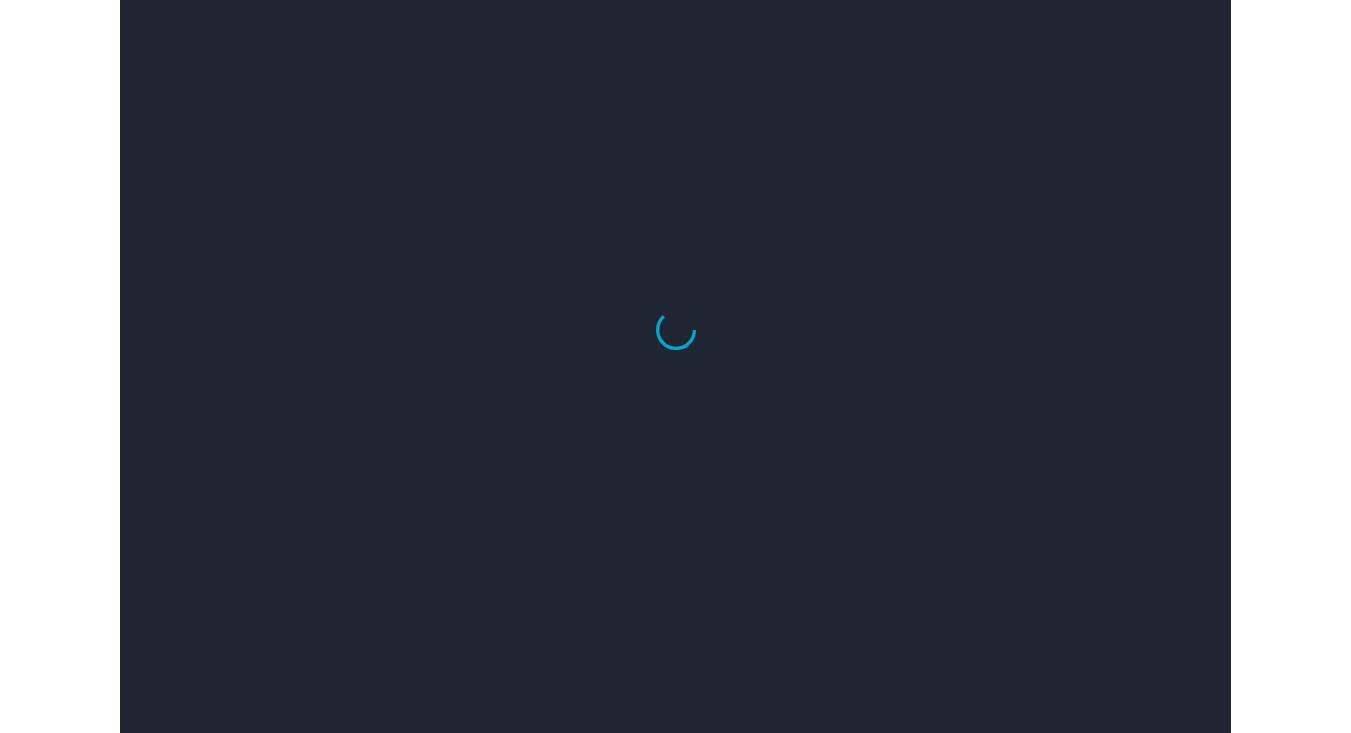 scroll, scrollTop: 0, scrollLeft: 0, axis: both 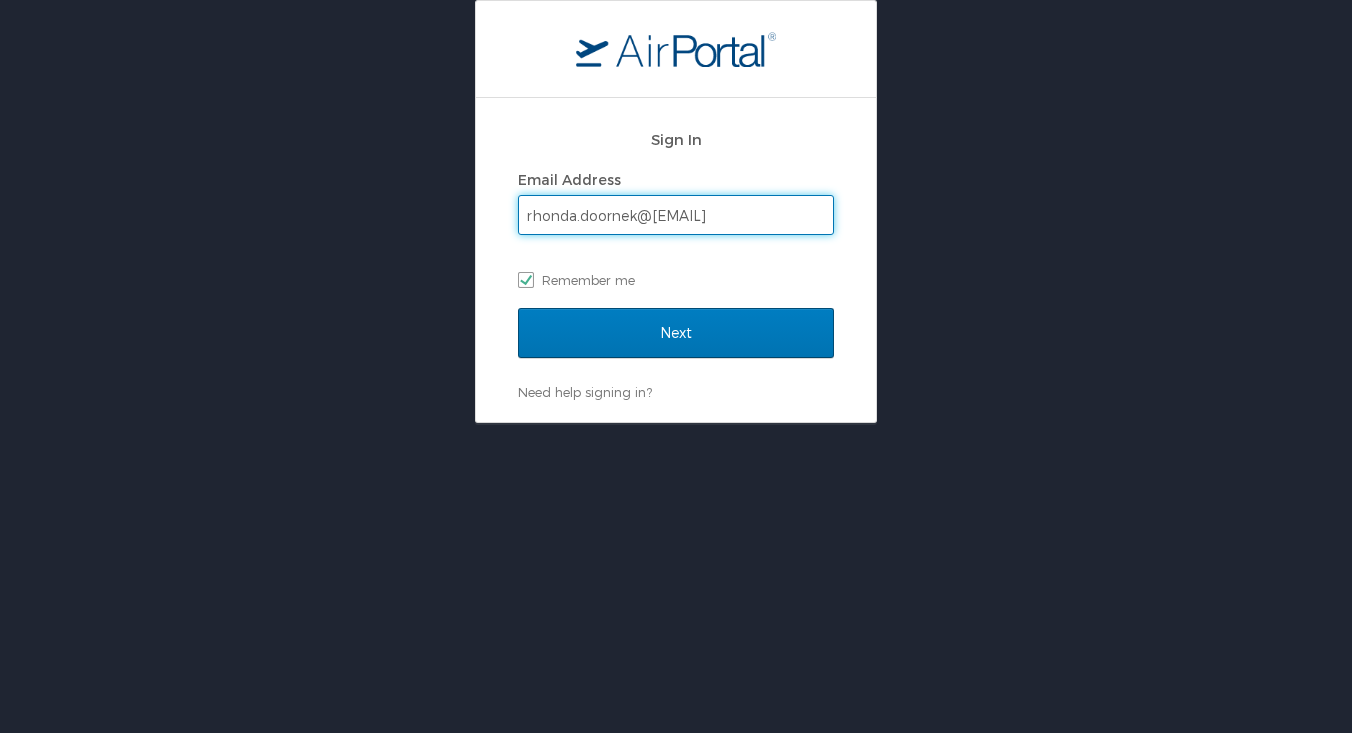 click on "Next" at bounding box center (676, 333) 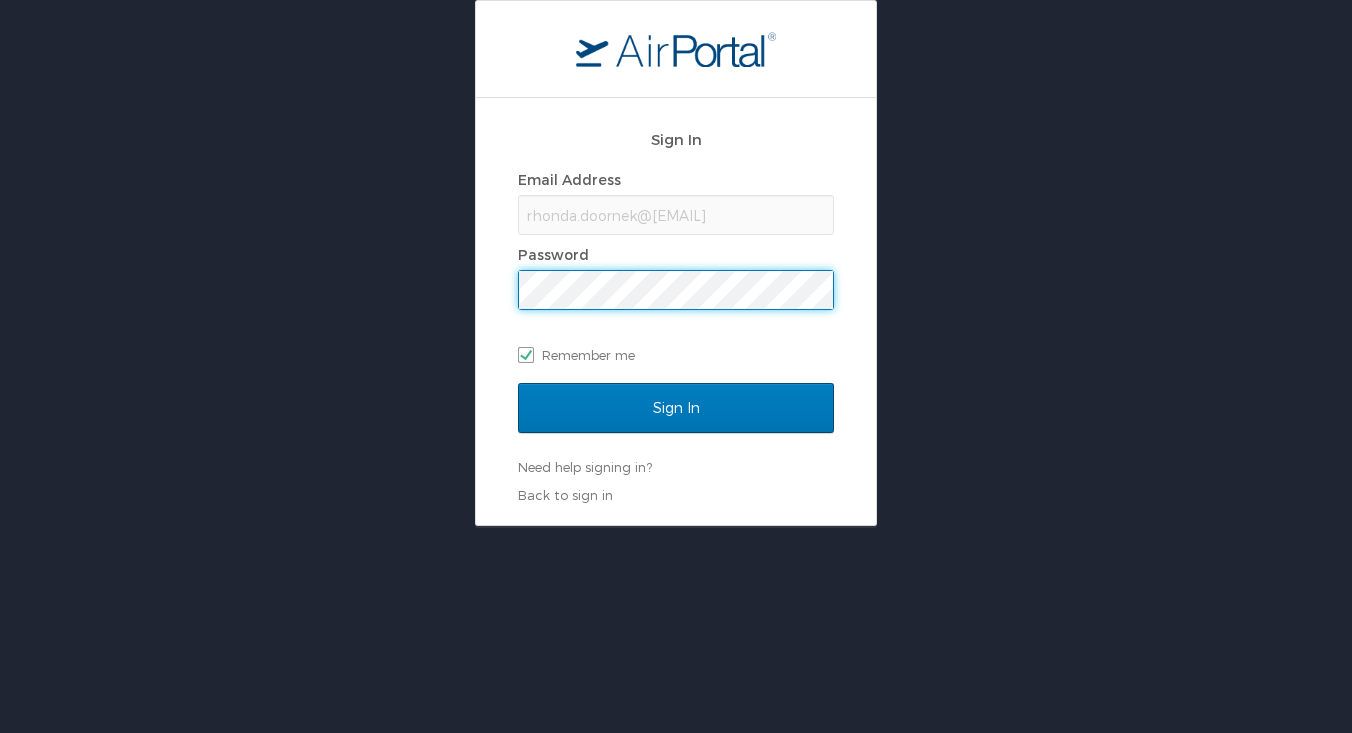 click on "Sign In" at bounding box center [676, 408] 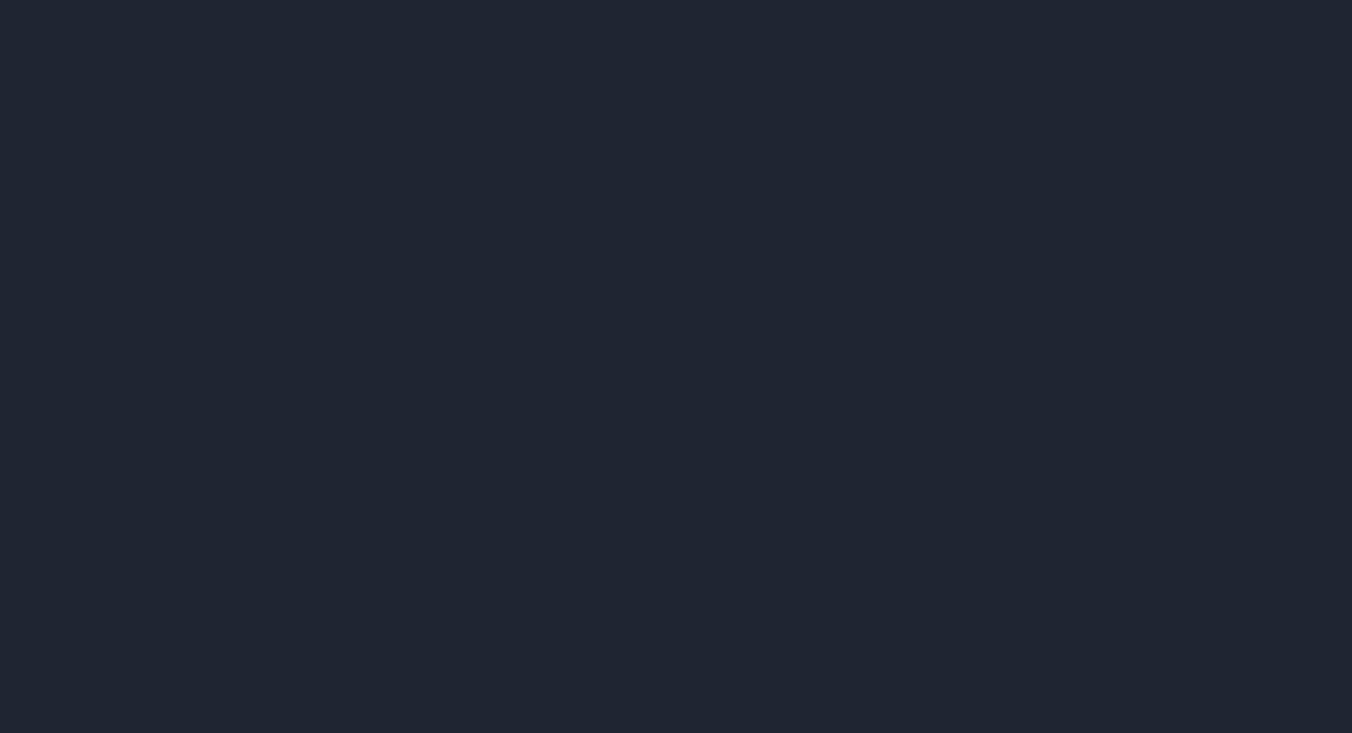 scroll, scrollTop: 0, scrollLeft: 0, axis: both 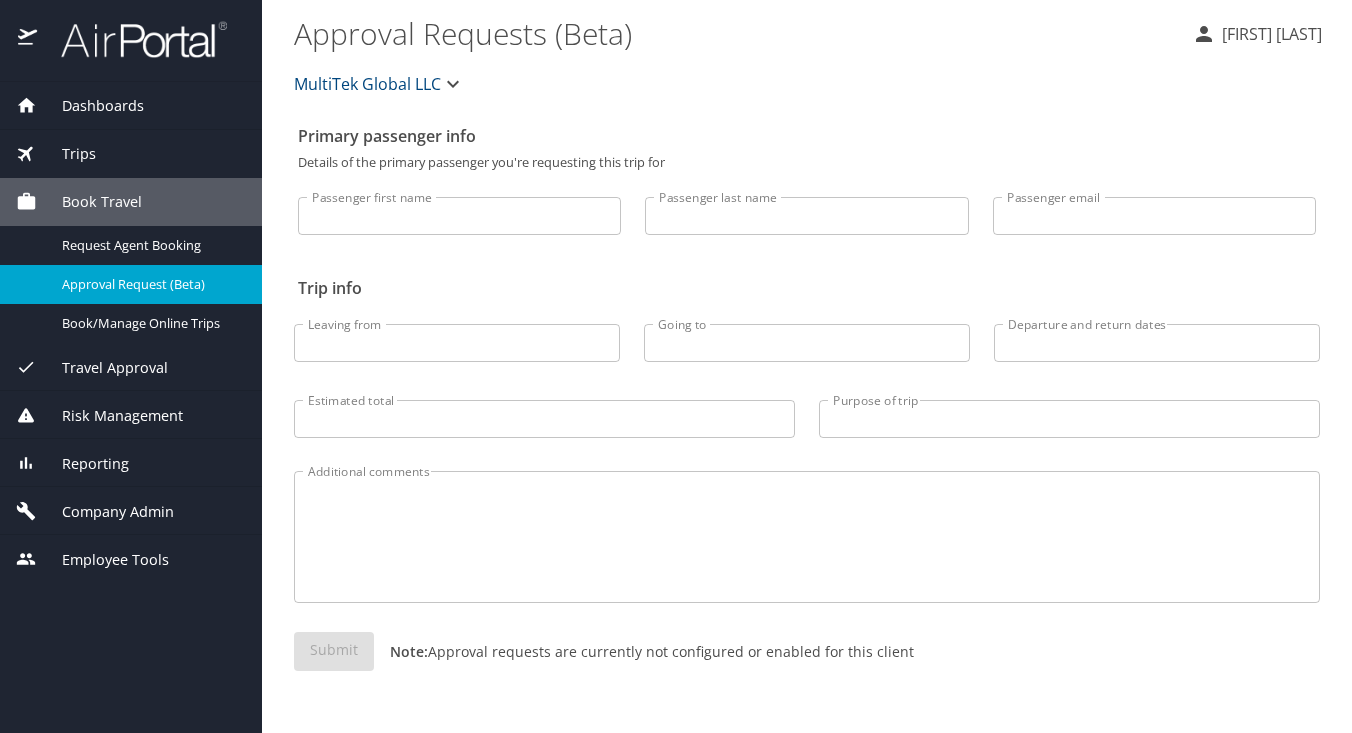 click on "Dashboards" at bounding box center (90, 106) 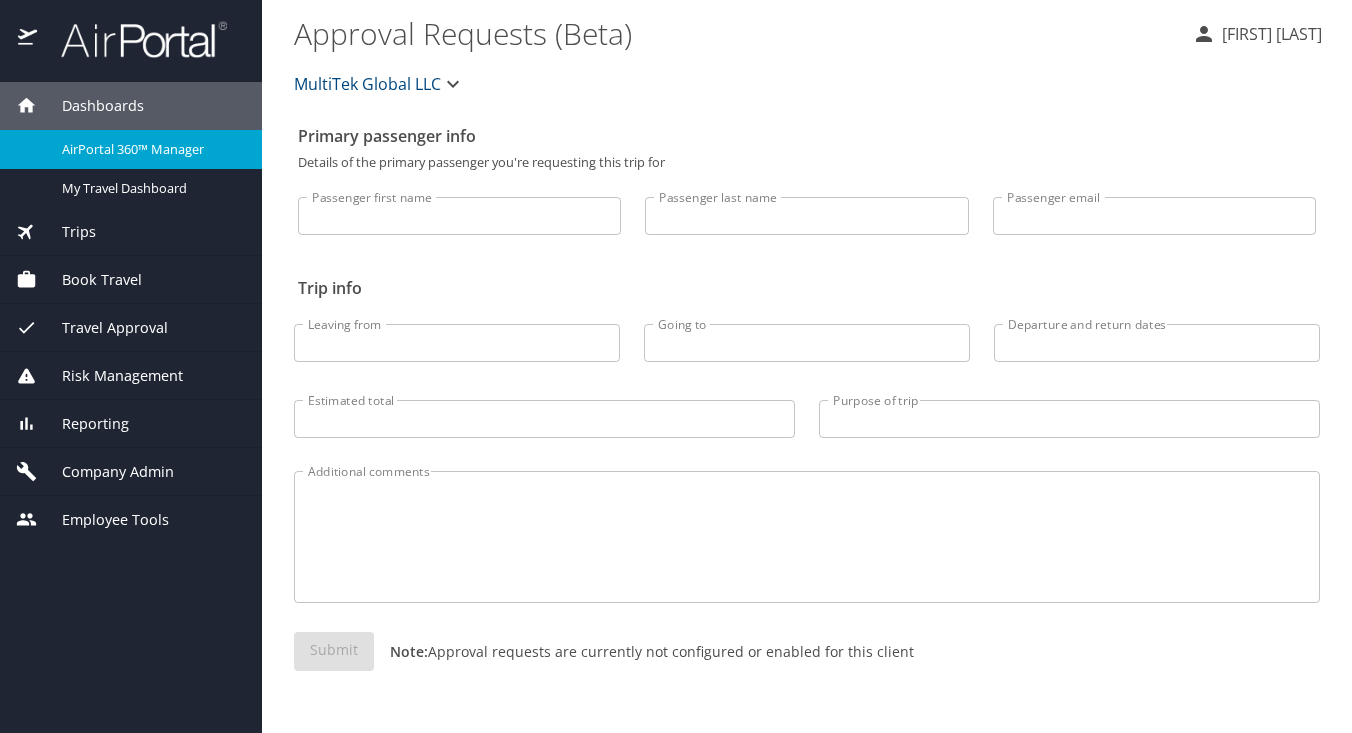 click on "AirPortal 360™ Manager" at bounding box center [150, 149] 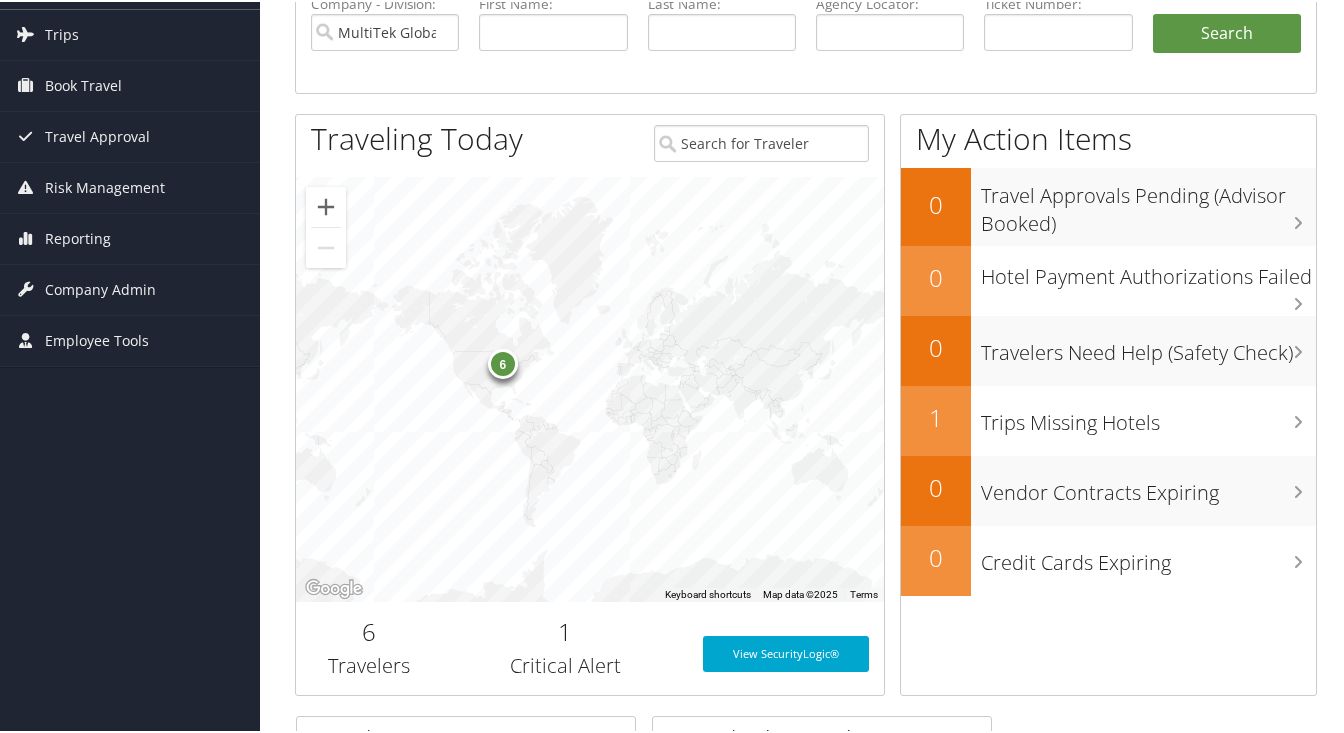 scroll, scrollTop: 180, scrollLeft: 0, axis: vertical 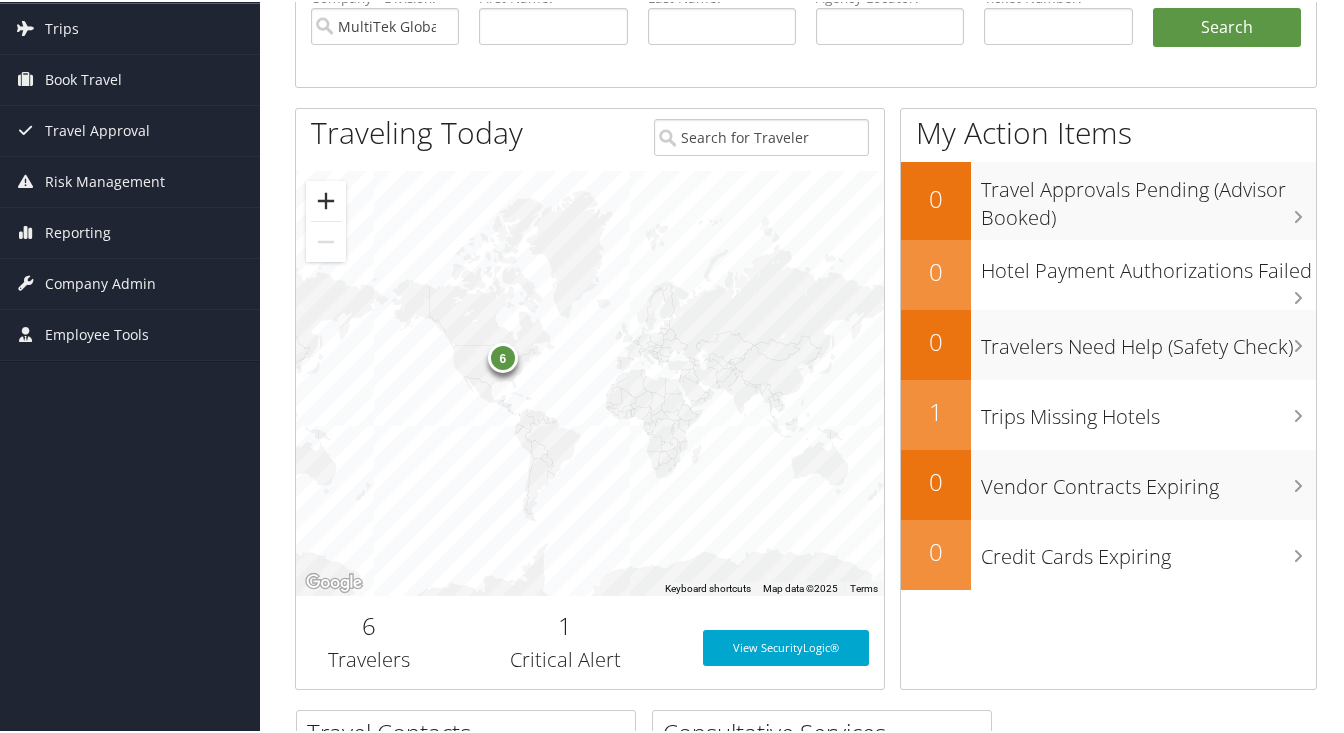 click at bounding box center (326, 199) 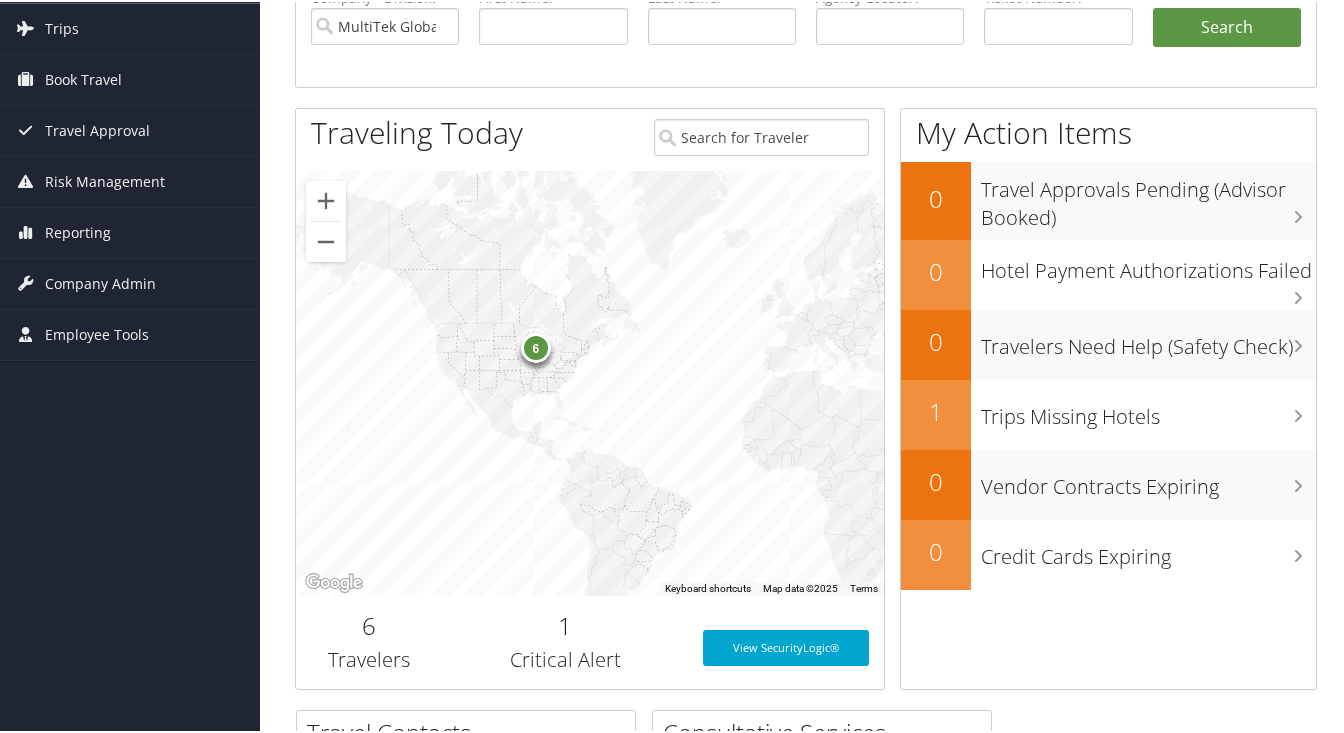 drag, startPoint x: 329, startPoint y: 298, endPoint x: 453, endPoint y: 317, distance: 125.4472 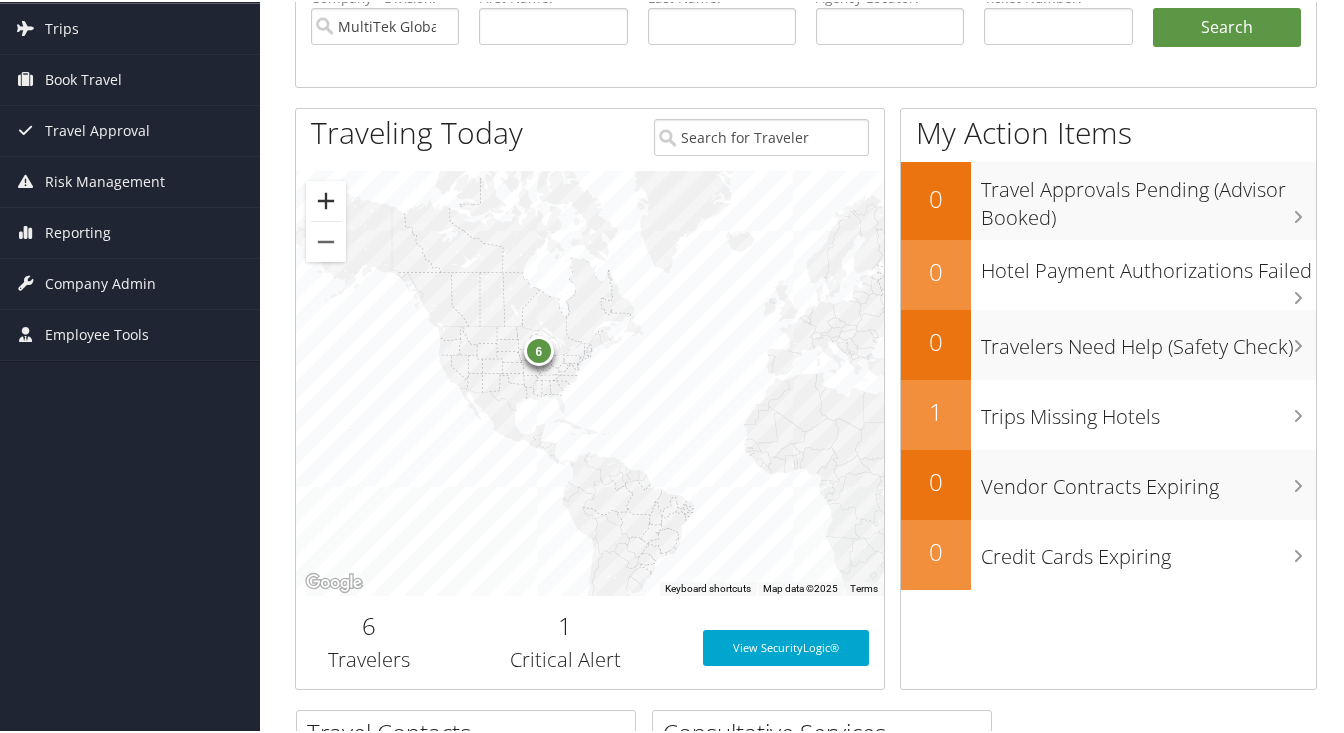 click at bounding box center [326, 199] 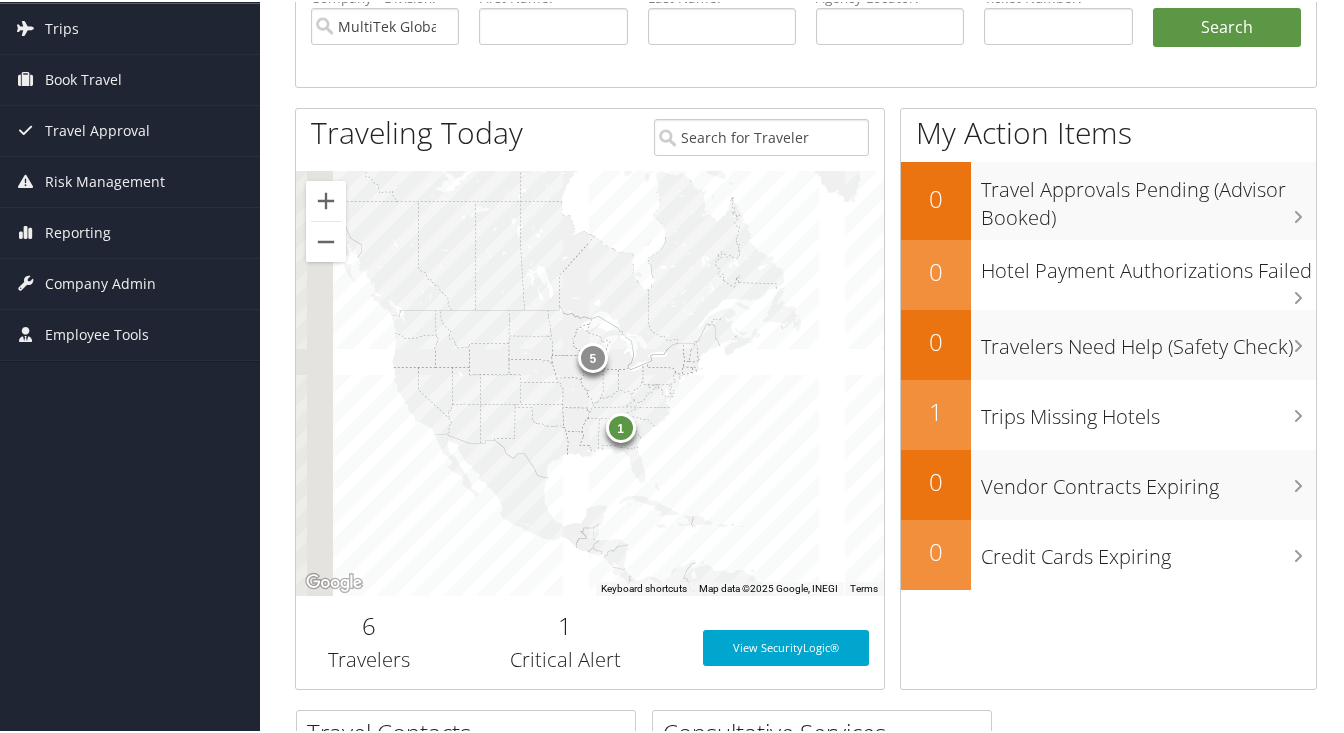 drag, startPoint x: 373, startPoint y: 319, endPoint x: 485, endPoint y: 363, distance: 120.33287 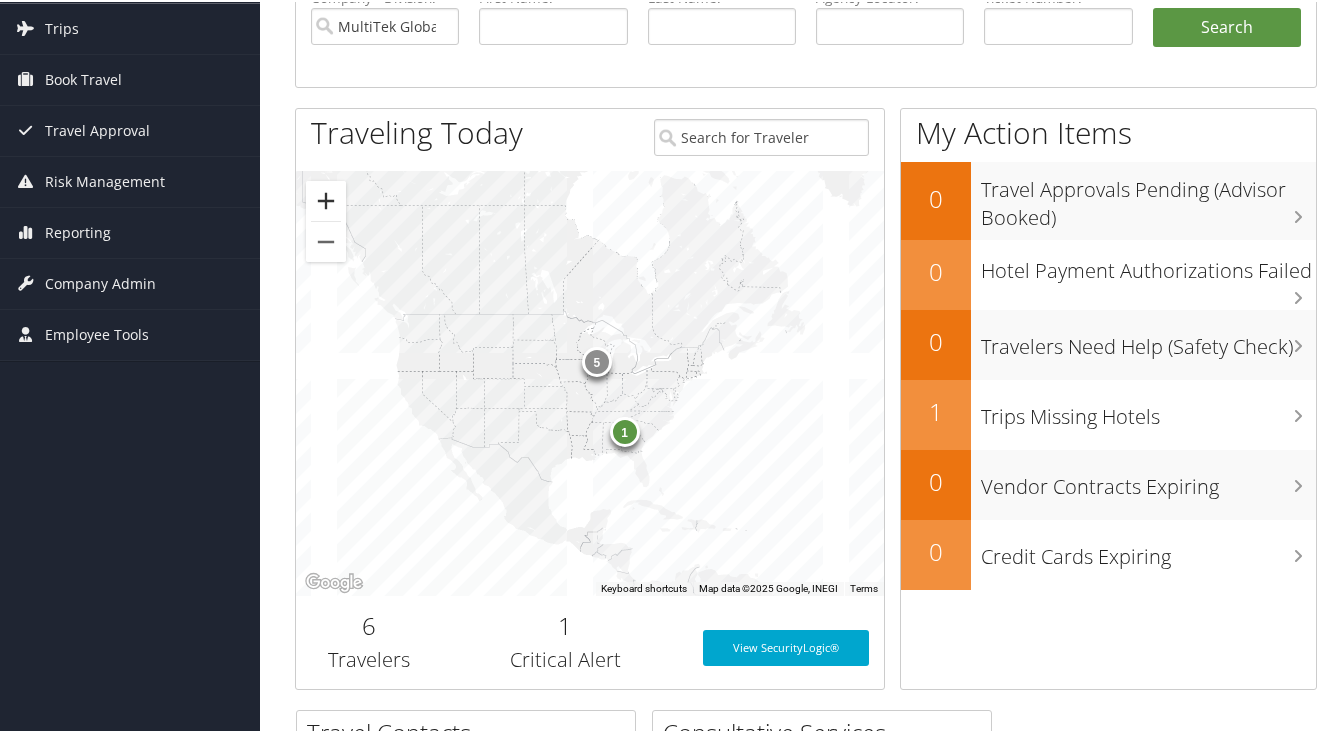 click at bounding box center [326, 199] 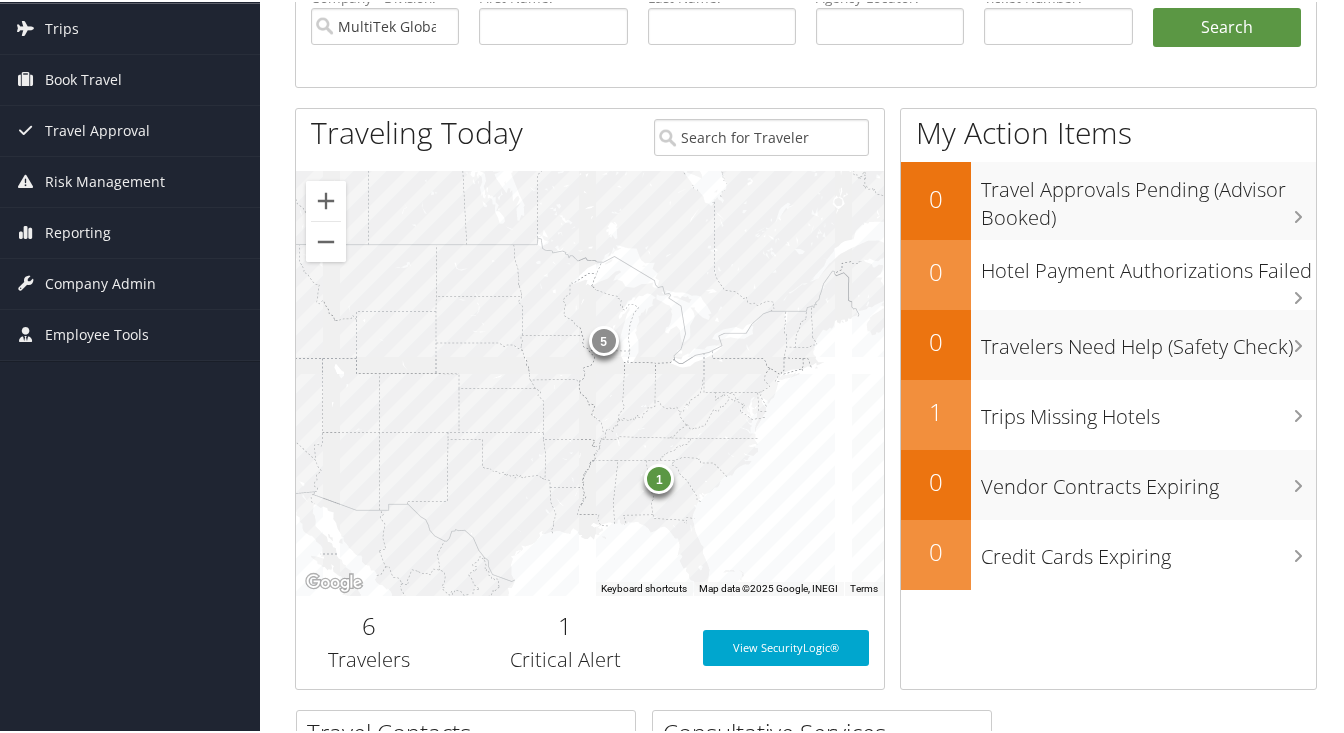 scroll, scrollTop: 232, scrollLeft: 0, axis: vertical 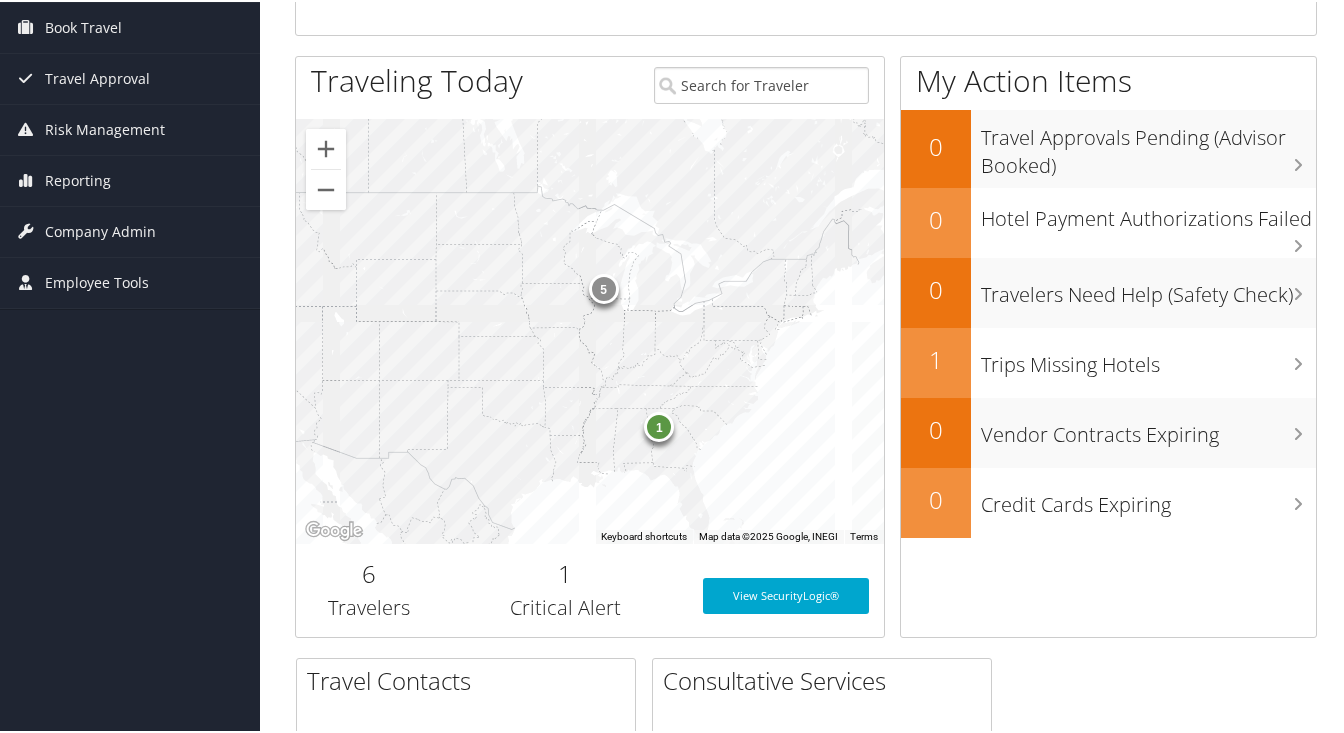 click on "1" at bounding box center (659, 425) 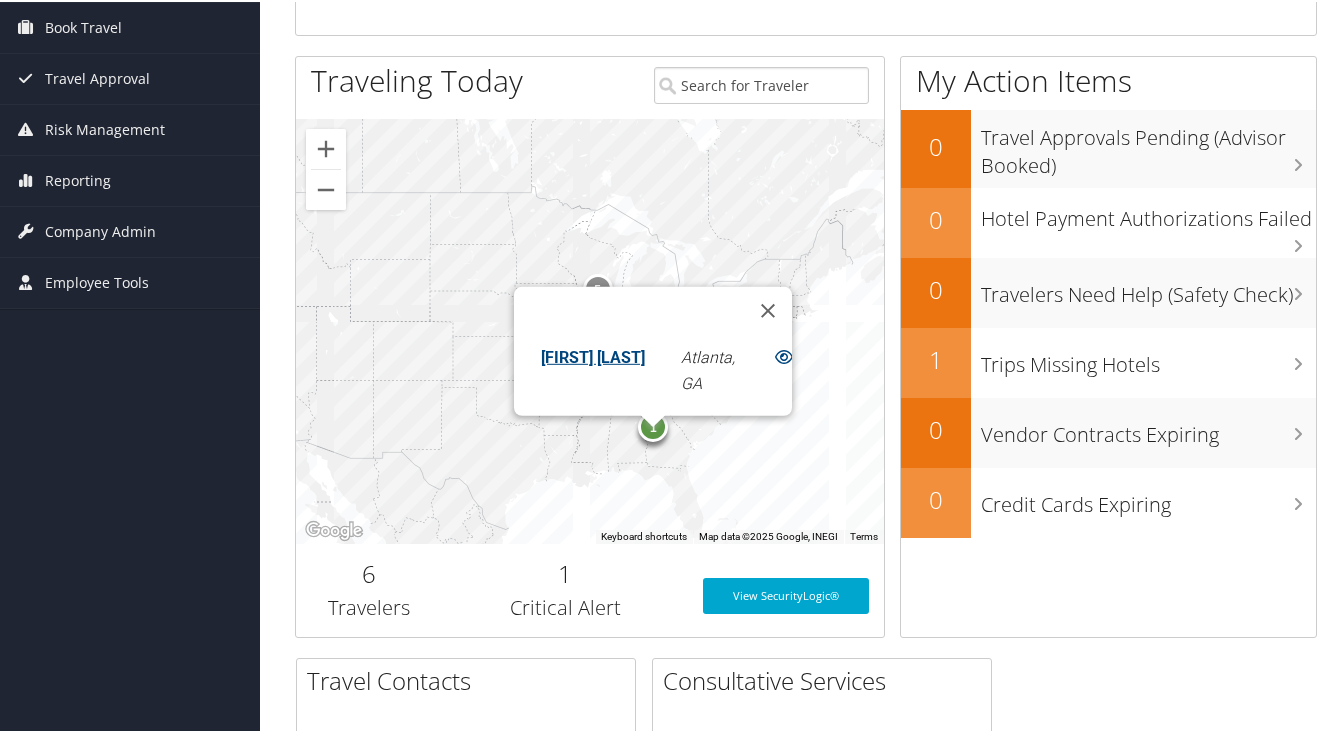click on "5 1 NICHOLAS TAAFFE Atlanta, GA" at bounding box center (590, 329) 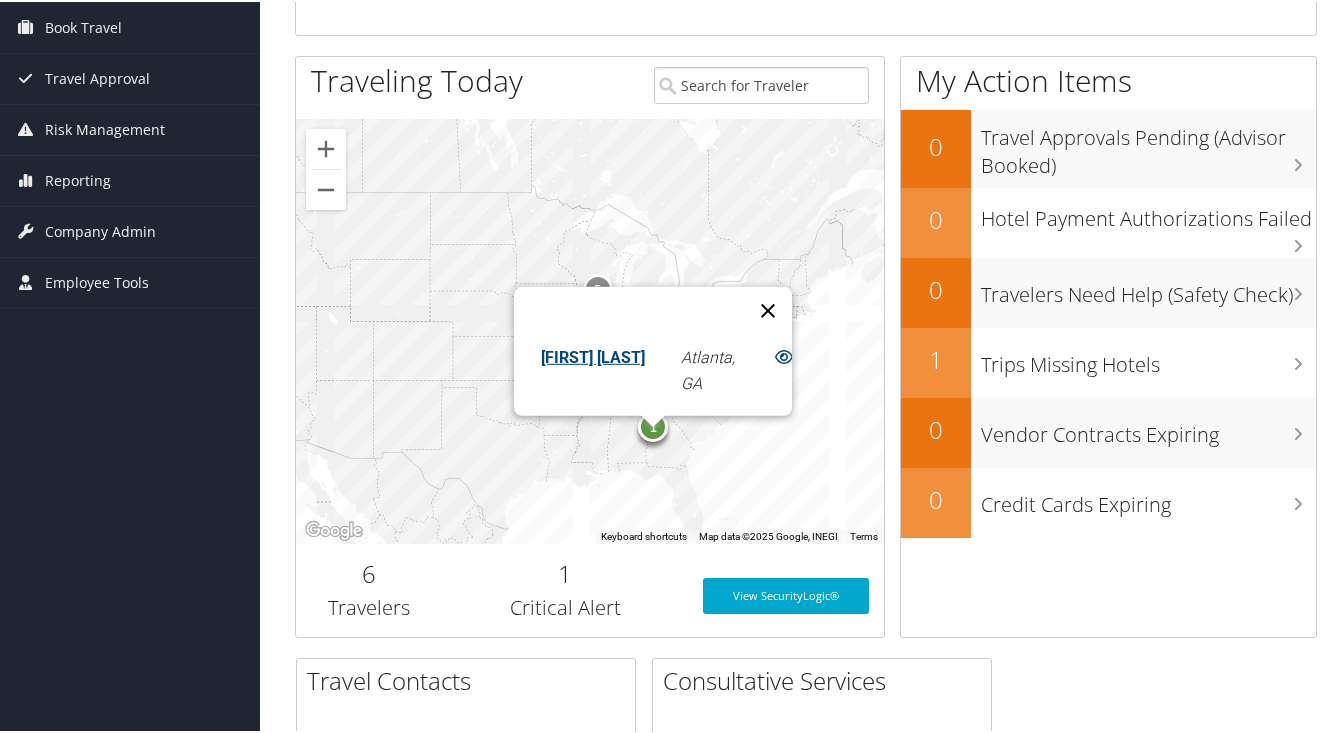 click at bounding box center [768, 308] 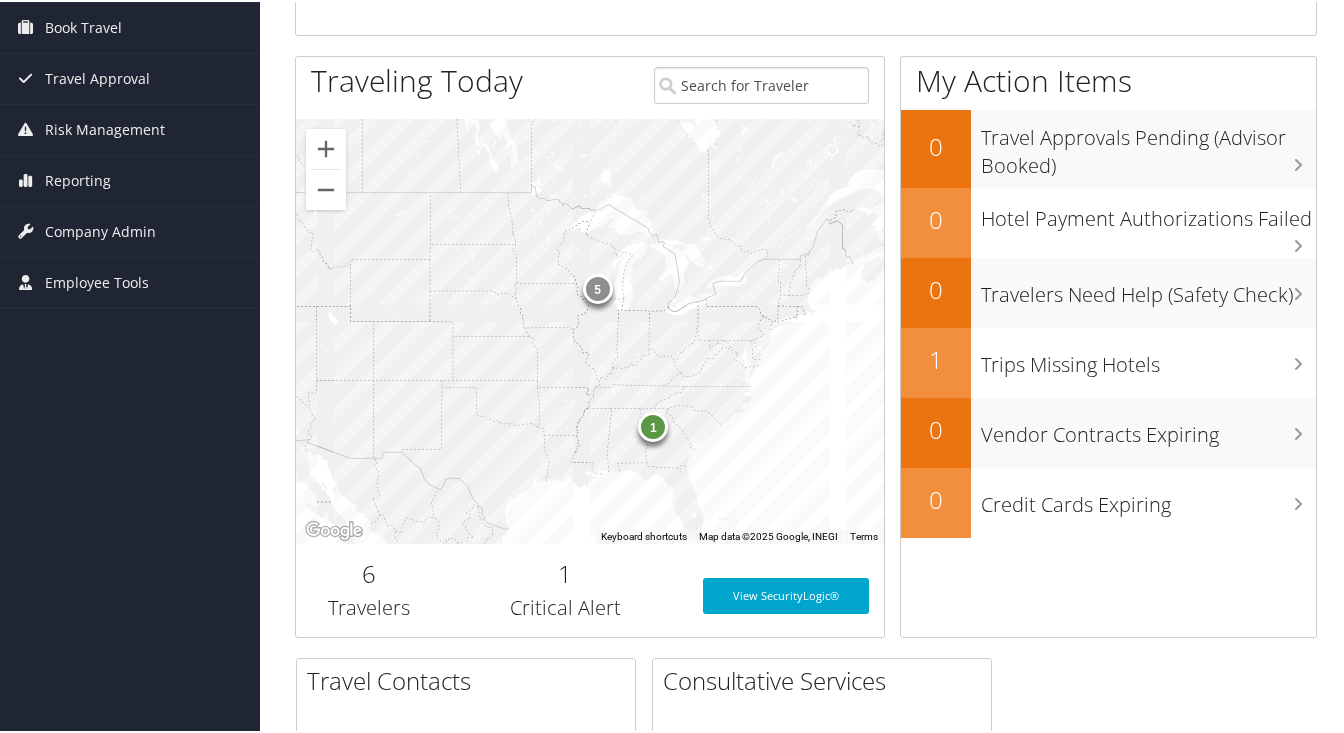 click on "5" at bounding box center (598, 287) 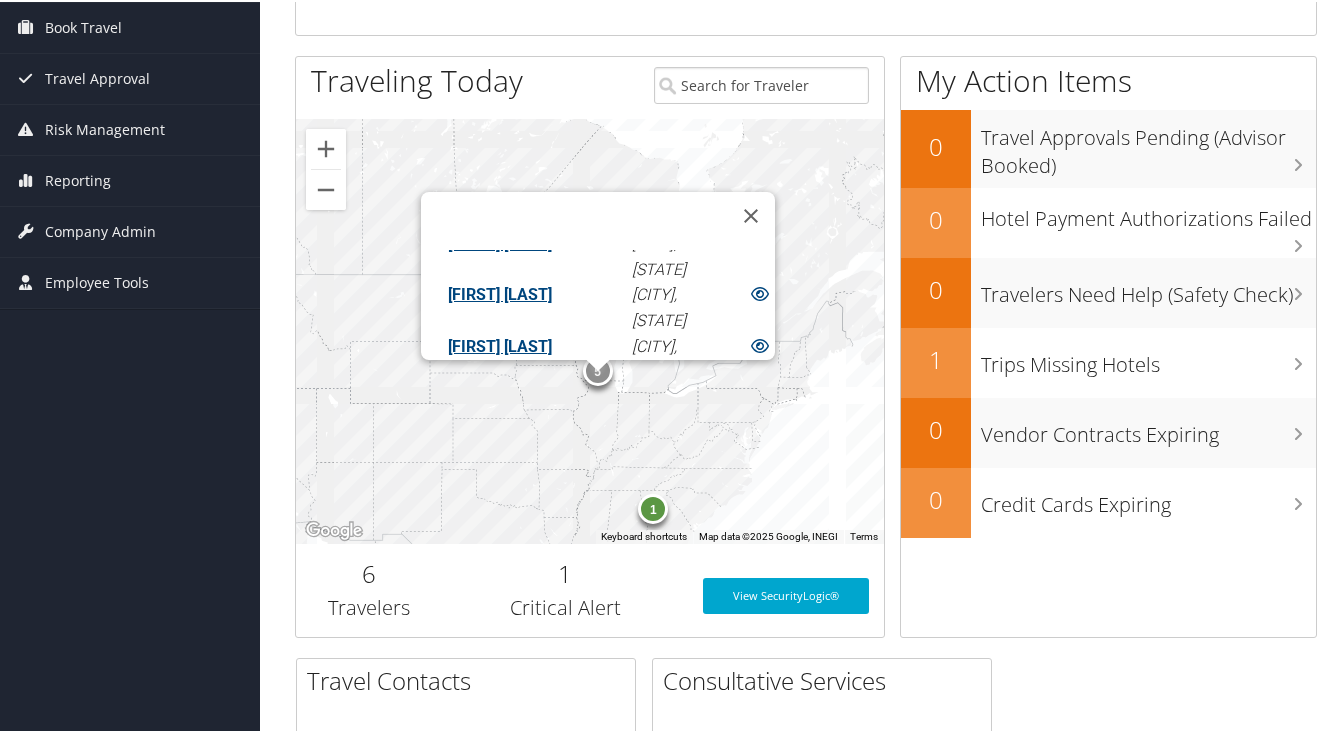 scroll, scrollTop: 69, scrollLeft: 0, axis: vertical 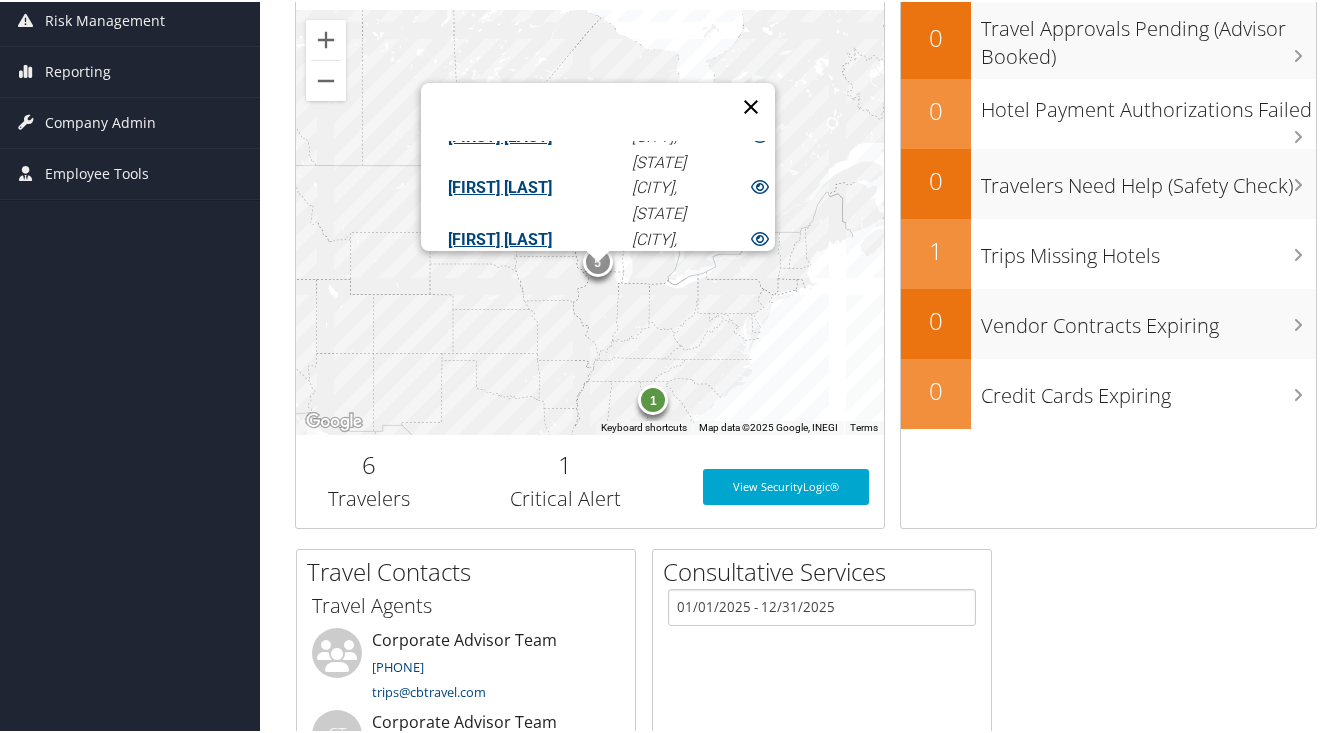 click at bounding box center (751, 105) 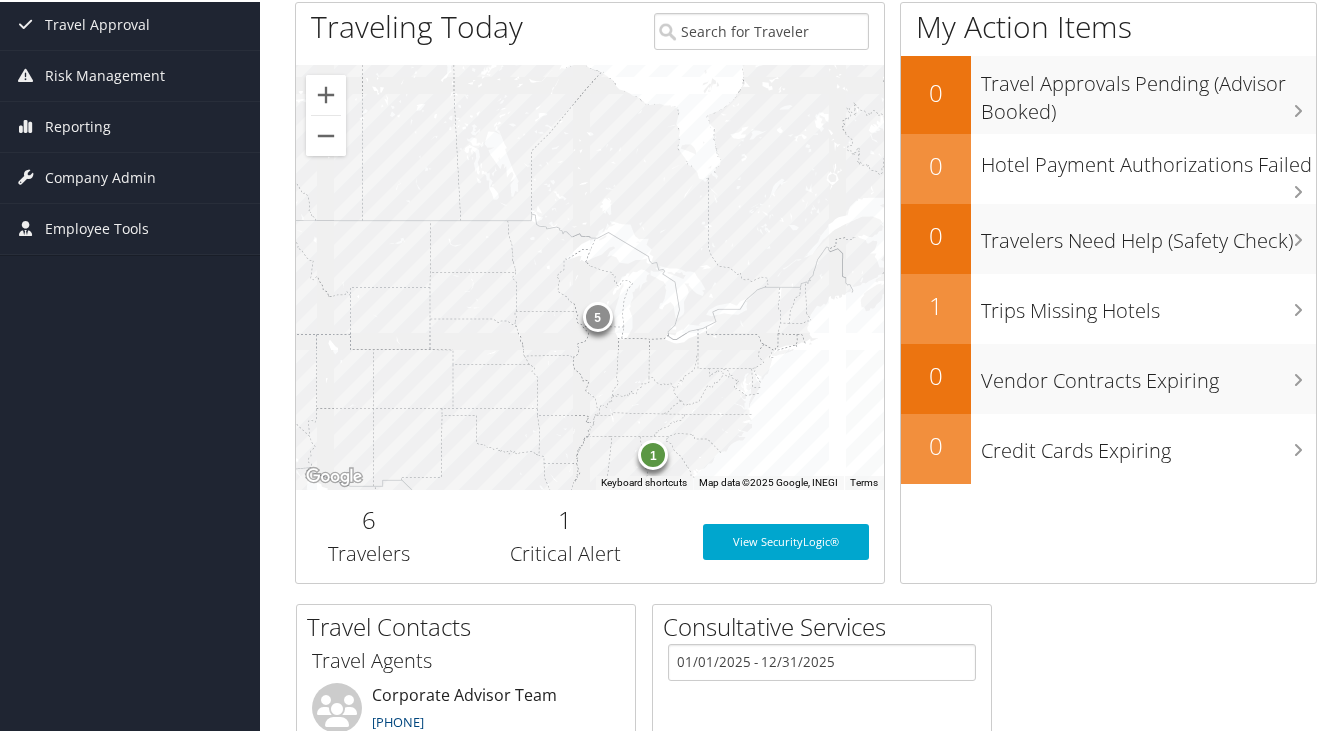 scroll, scrollTop: 232, scrollLeft: 0, axis: vertical 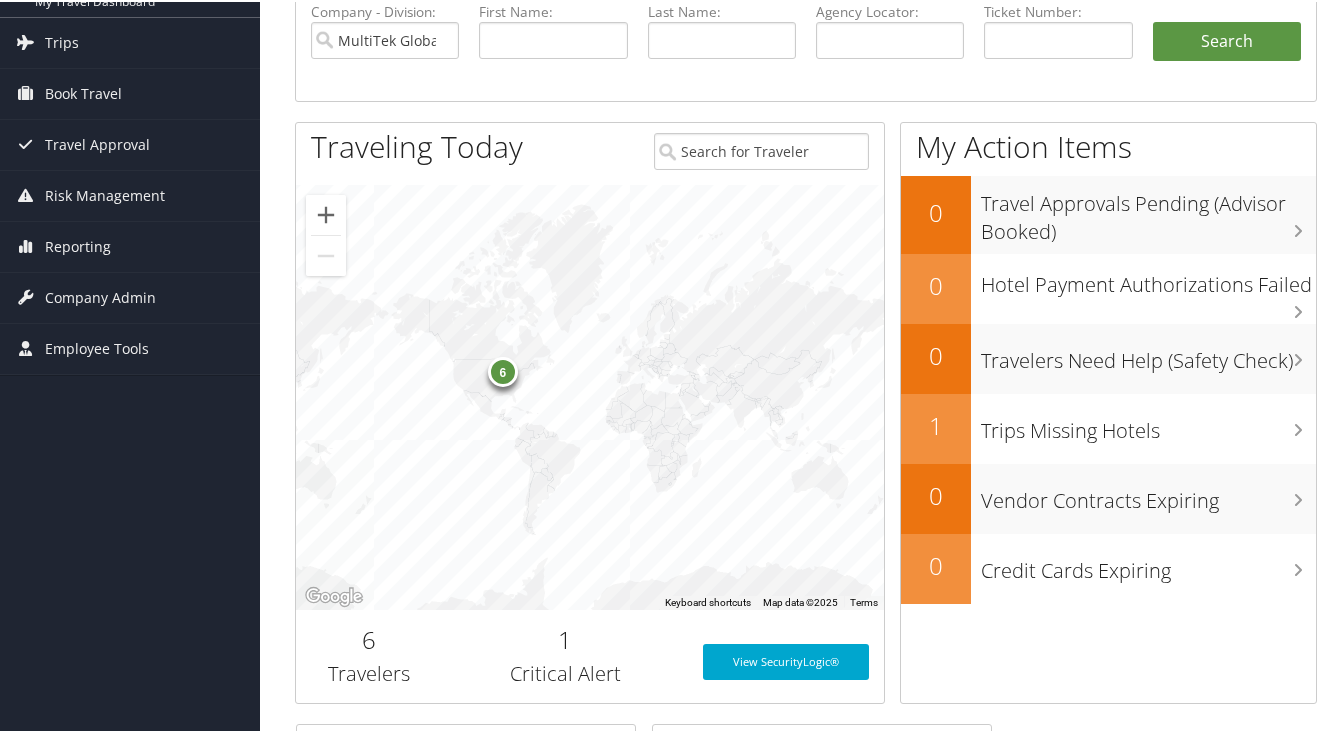 click on "6" at bounding box center (503, 370) 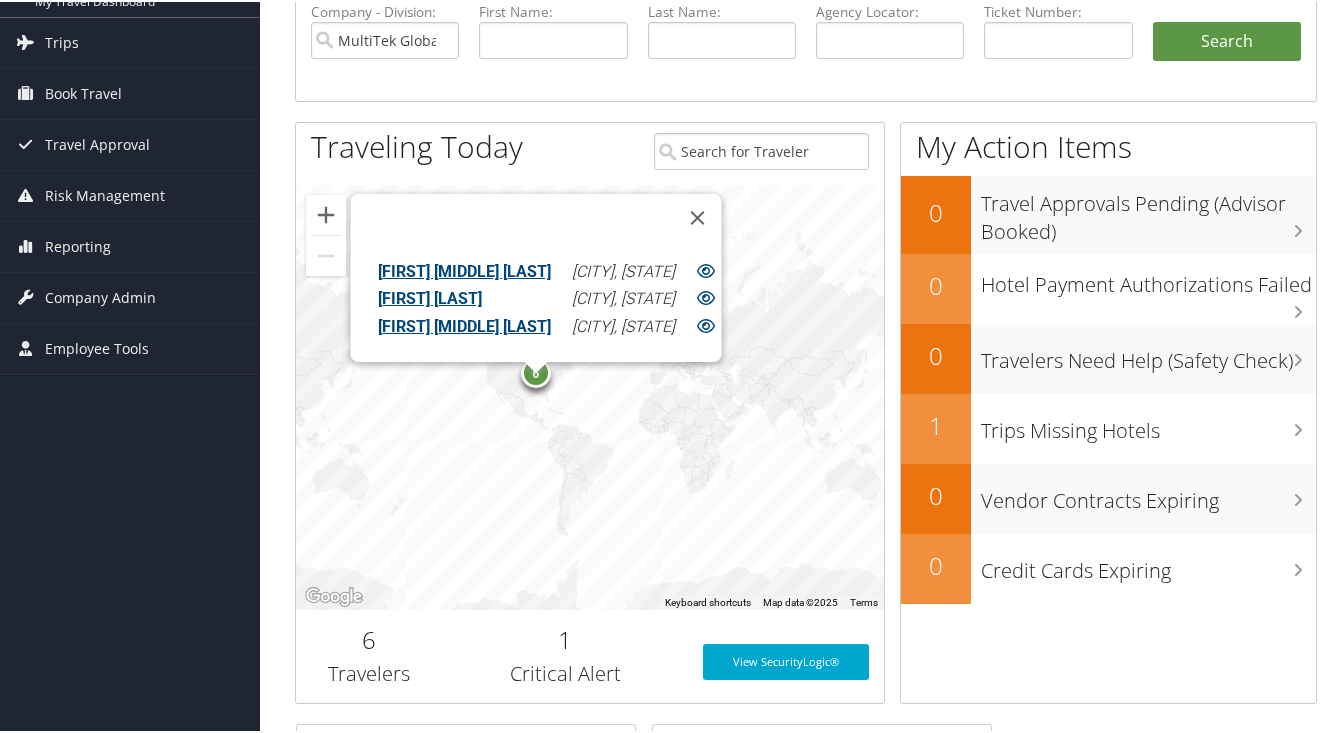 scroll, scrollTop: 95, scrollLeft: 0, axis: vertical 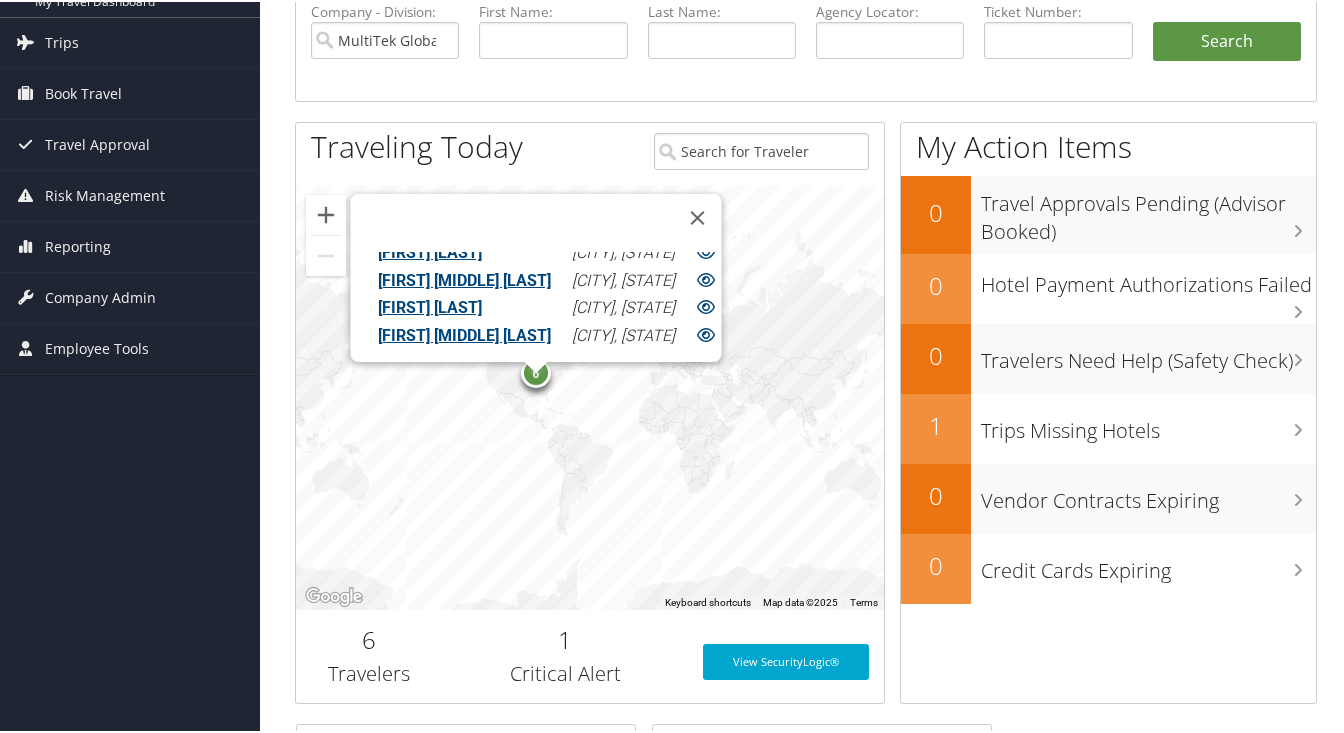 click on "HERBERT L JAMES" at bounding box center [463, 277] 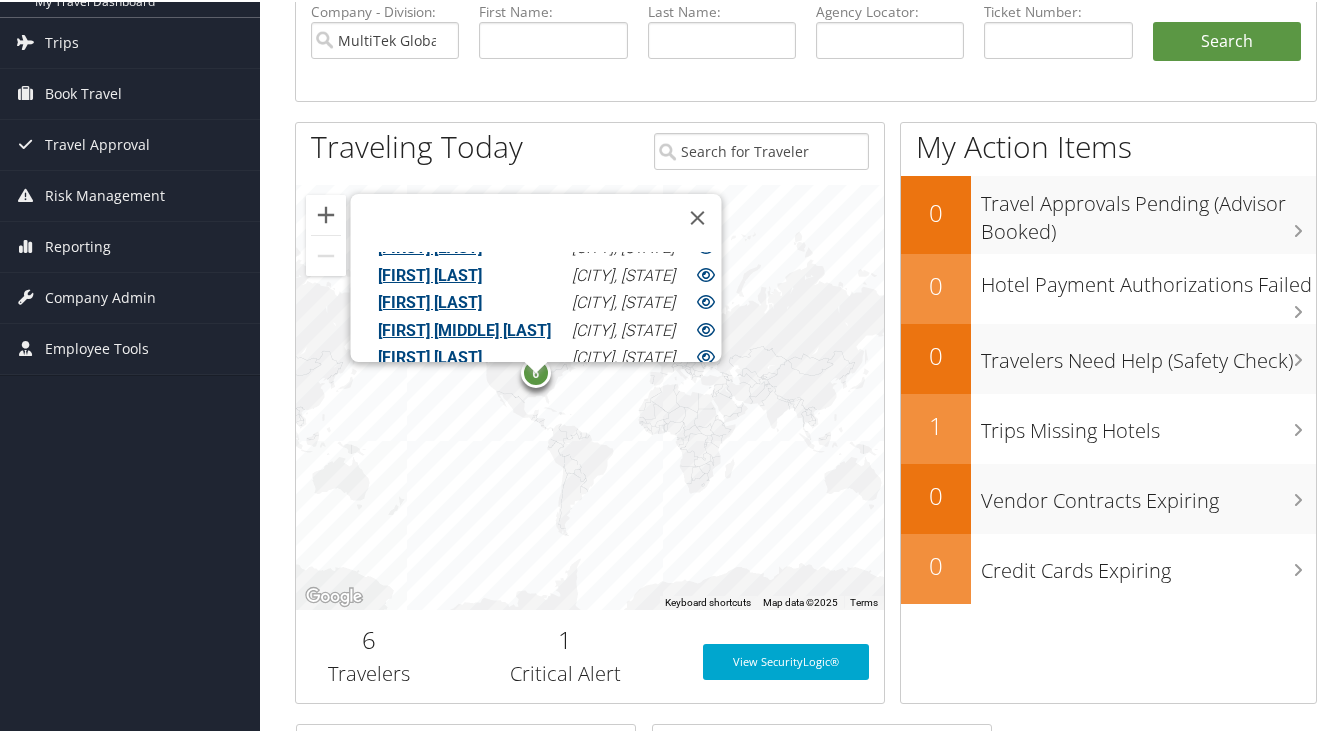 scroll, scrollTop: 12, scrollLeft: 0, axis: vertical 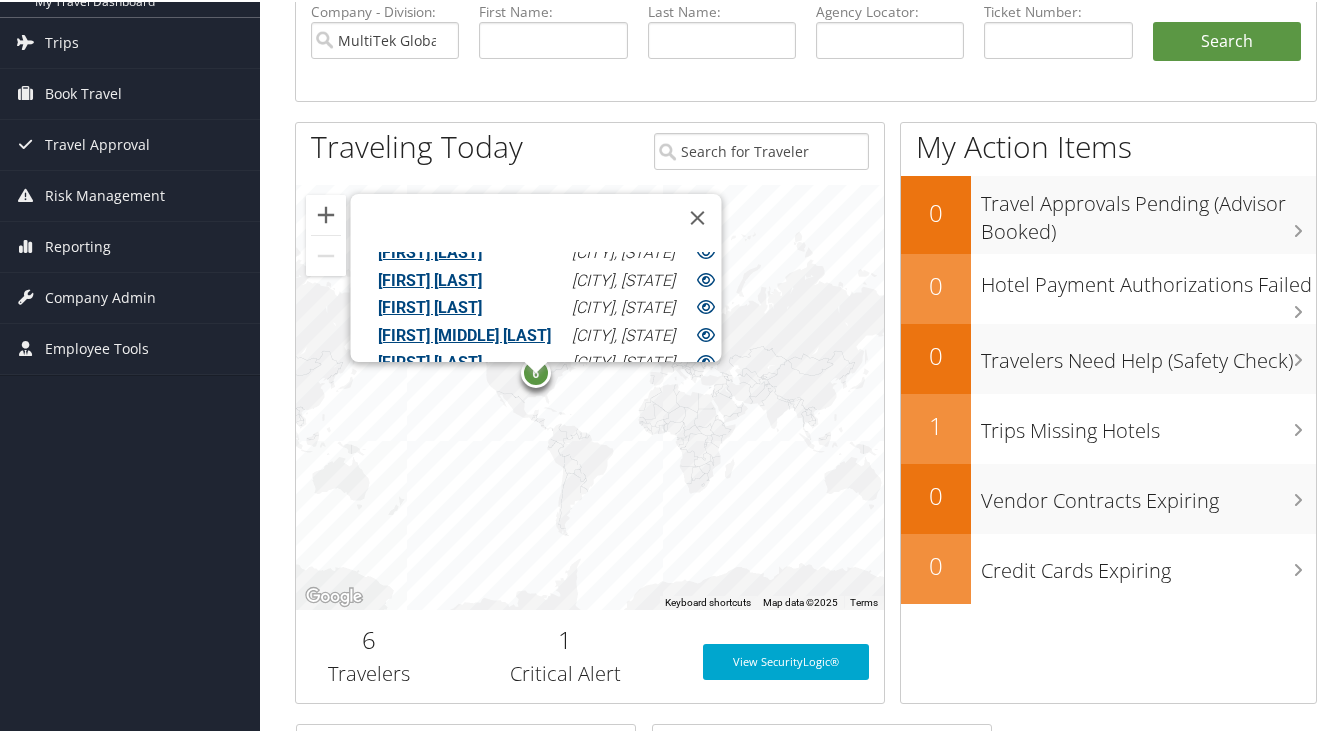 click on "CURTIS JORDAN" at bounding box center (429, 305) 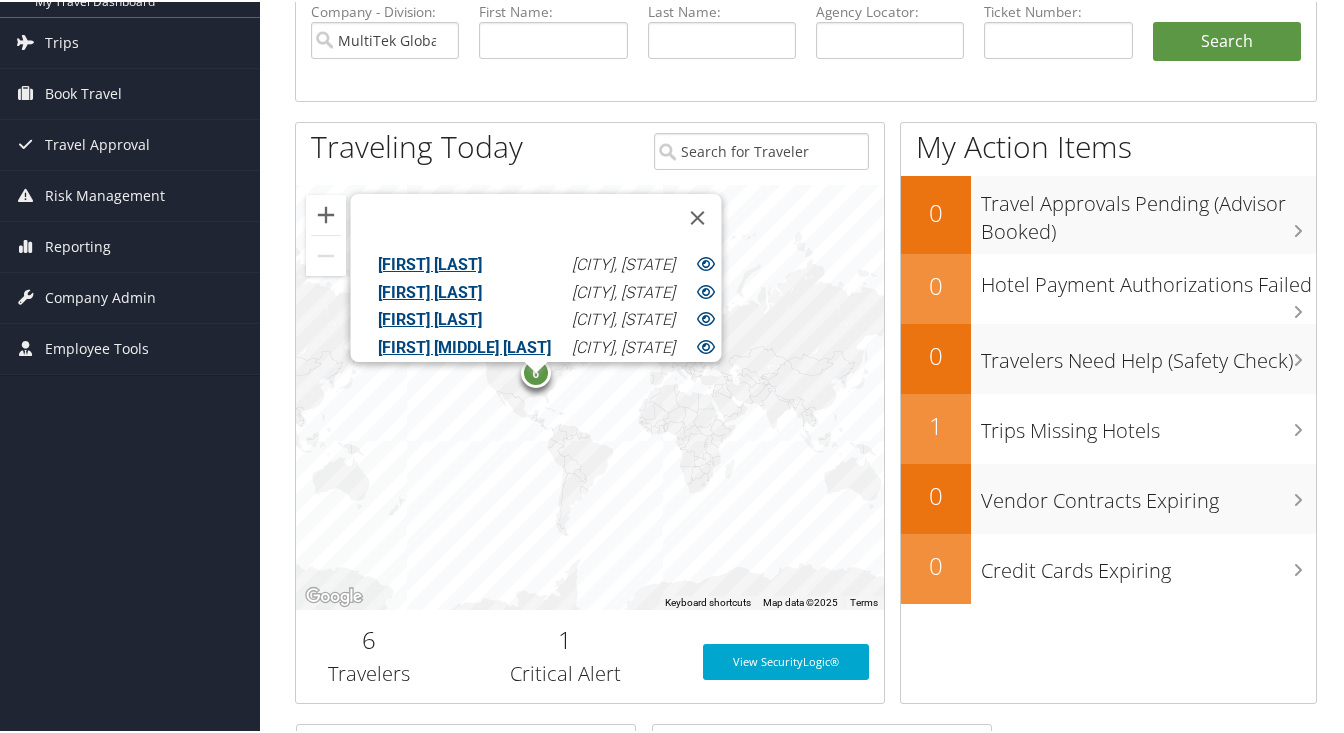 click on "[FIRST] [LAST]" at bounding box center [429, 289] 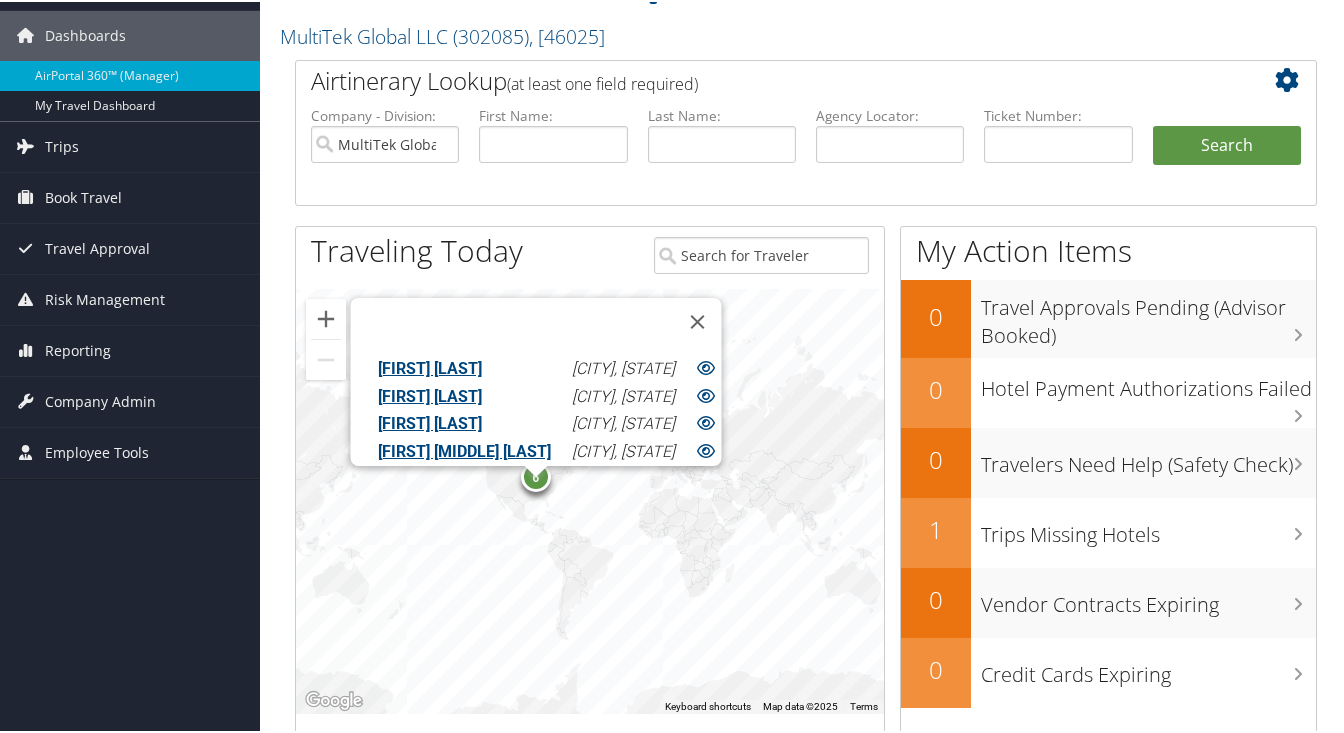 scroll, scrollTop: 38, scrollLeft: 0, axis: vertical 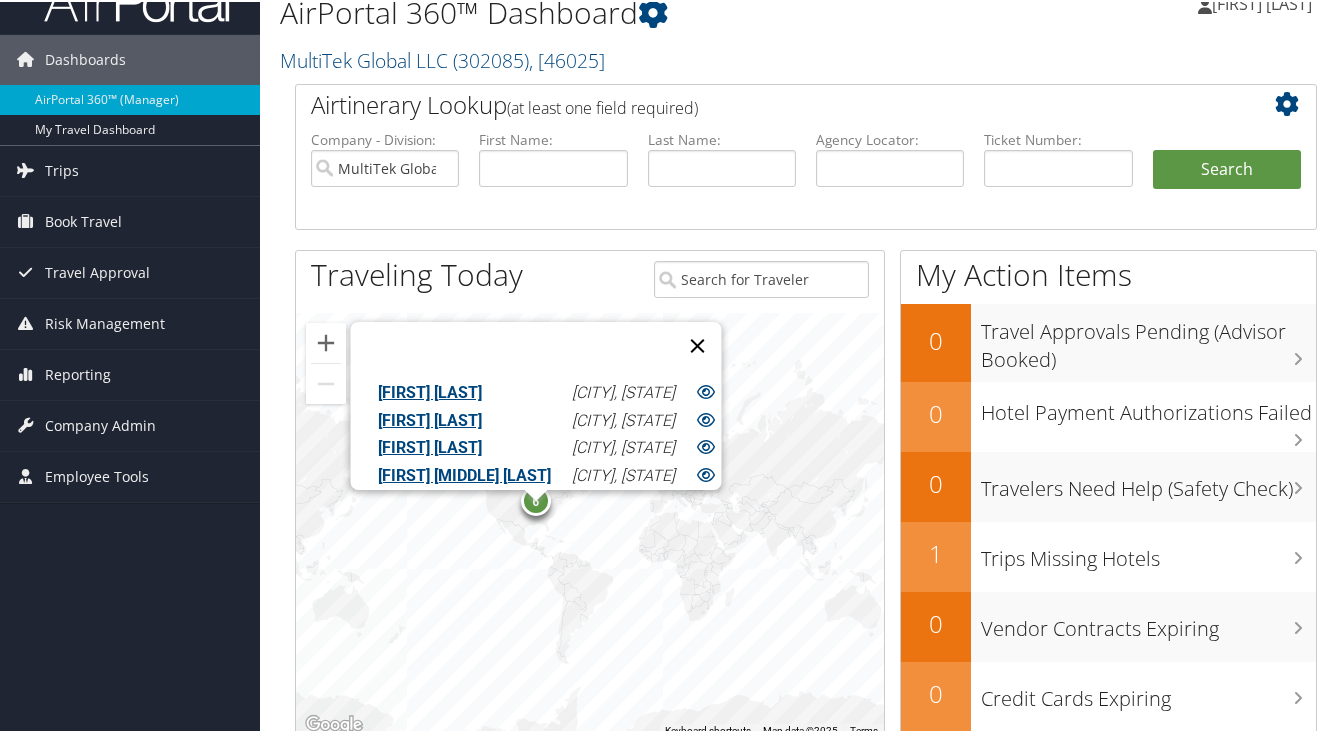 click at bounding box center [697, 344] 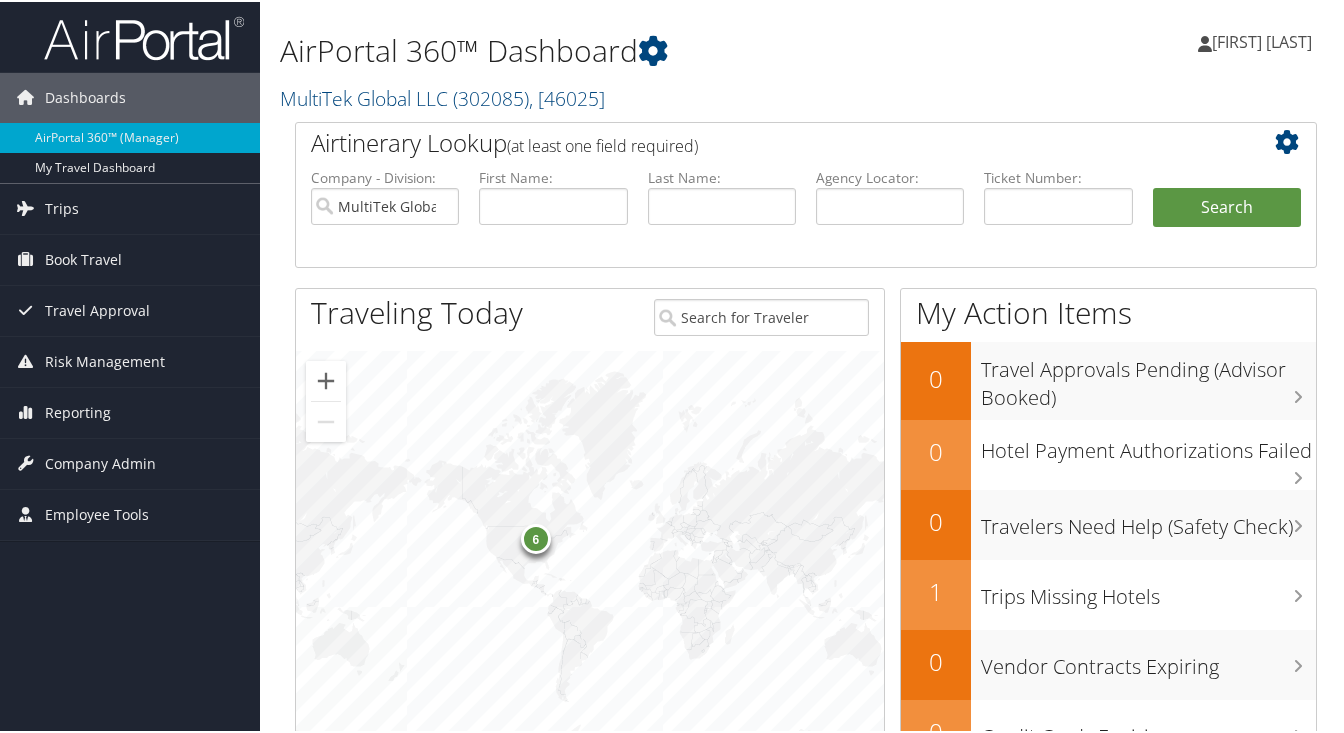 scroll, scrollTop: 0, scrollLeft: 0, axis: both 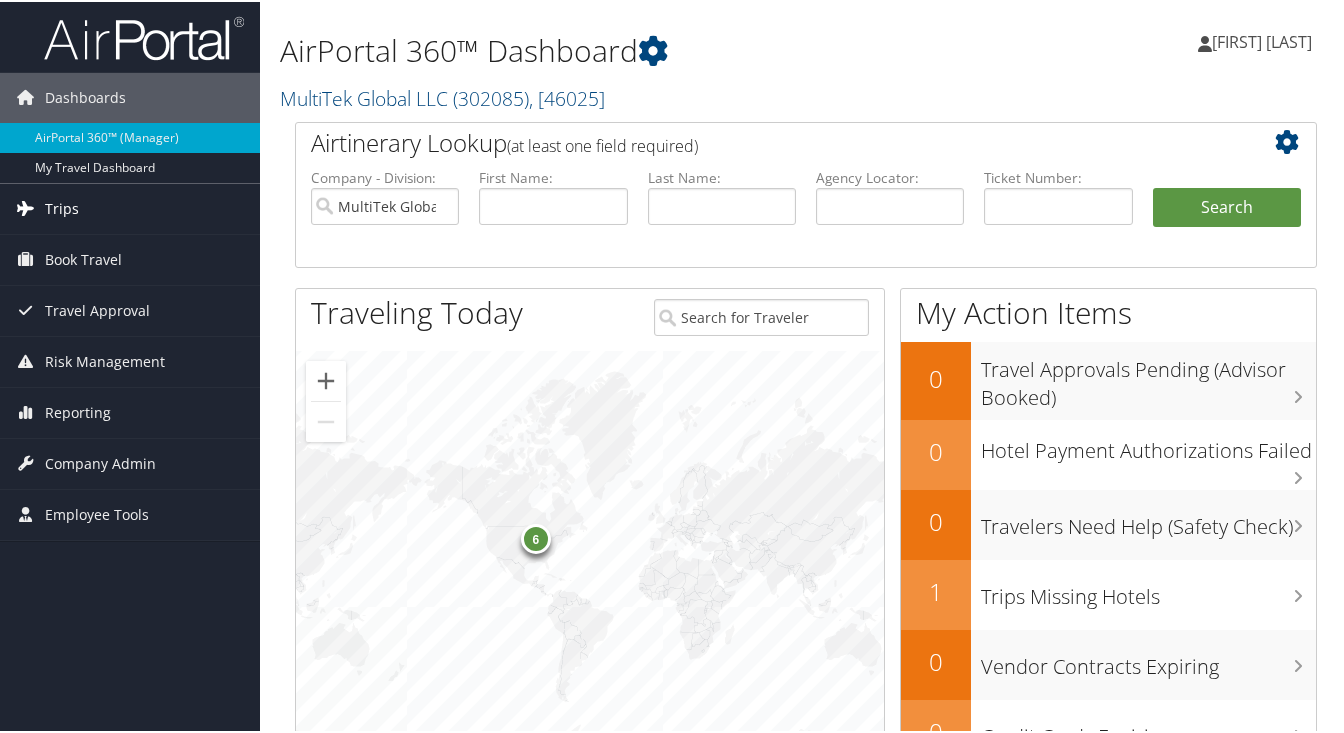 click on "Trips" at bounding box center [62, 207] 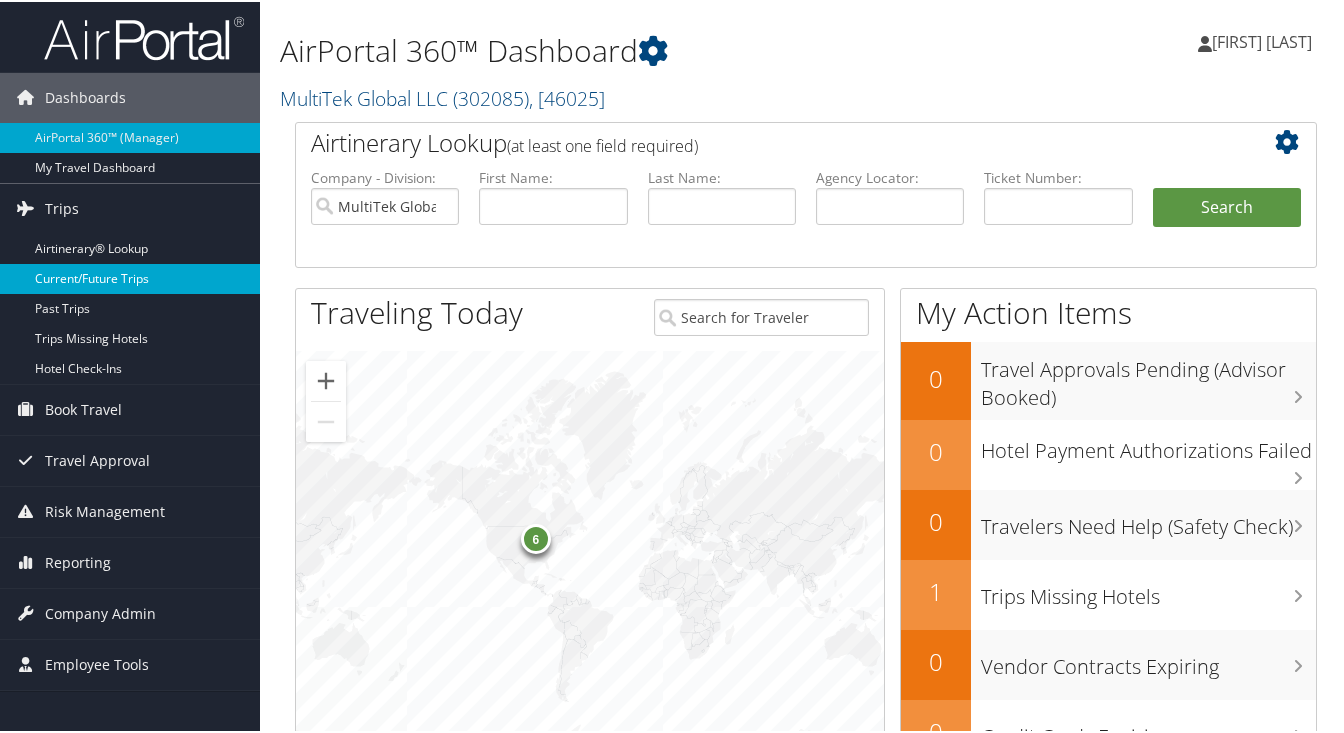 click on "Current/Future Trips" at bounding box center [130, 277] 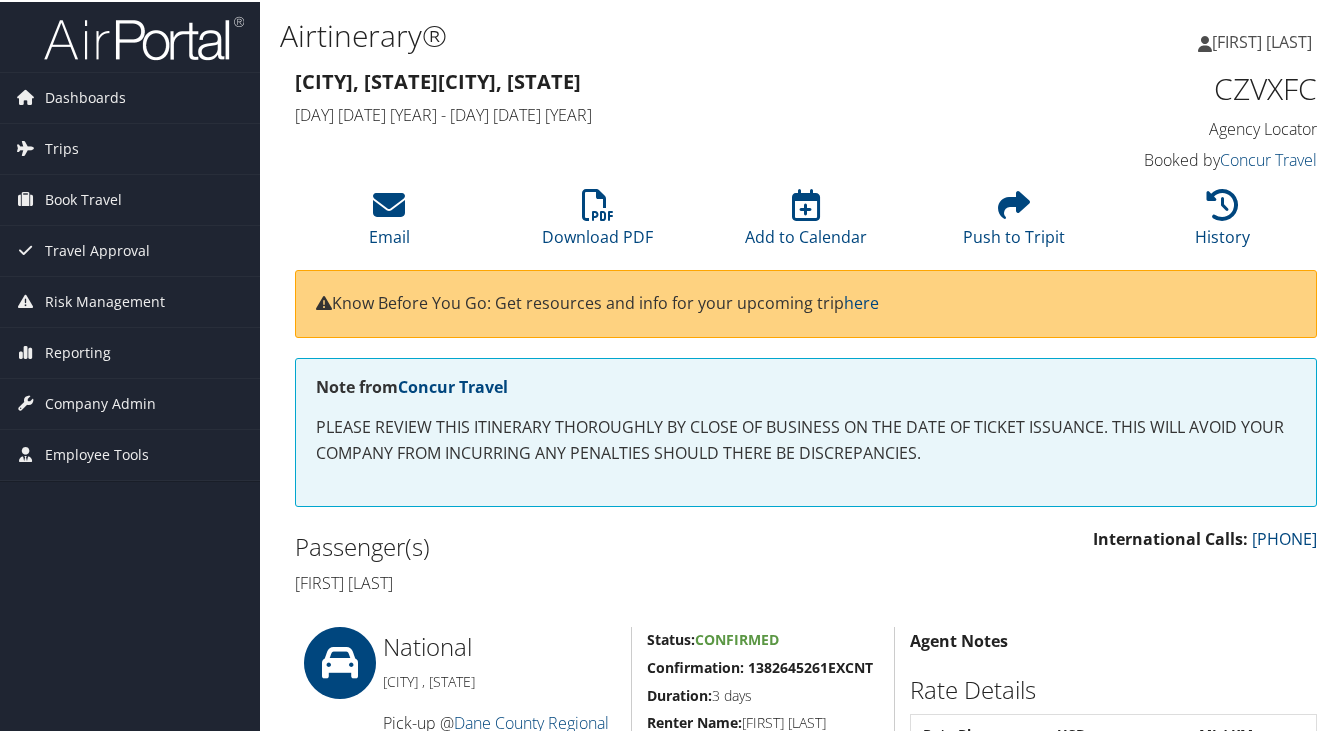 scroll, scrollTop: 0, scrollLeft: 0, axis: both 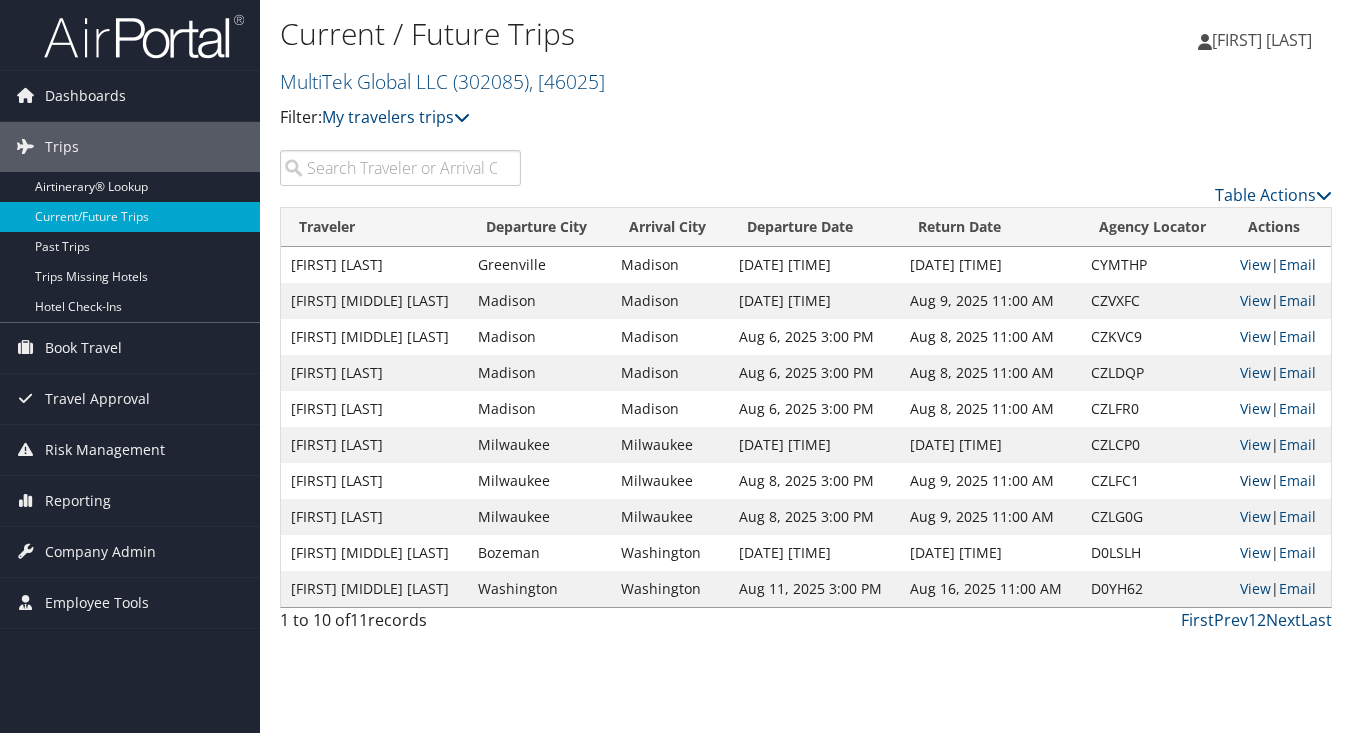 click on "View" at bounding box center (1255, 480) 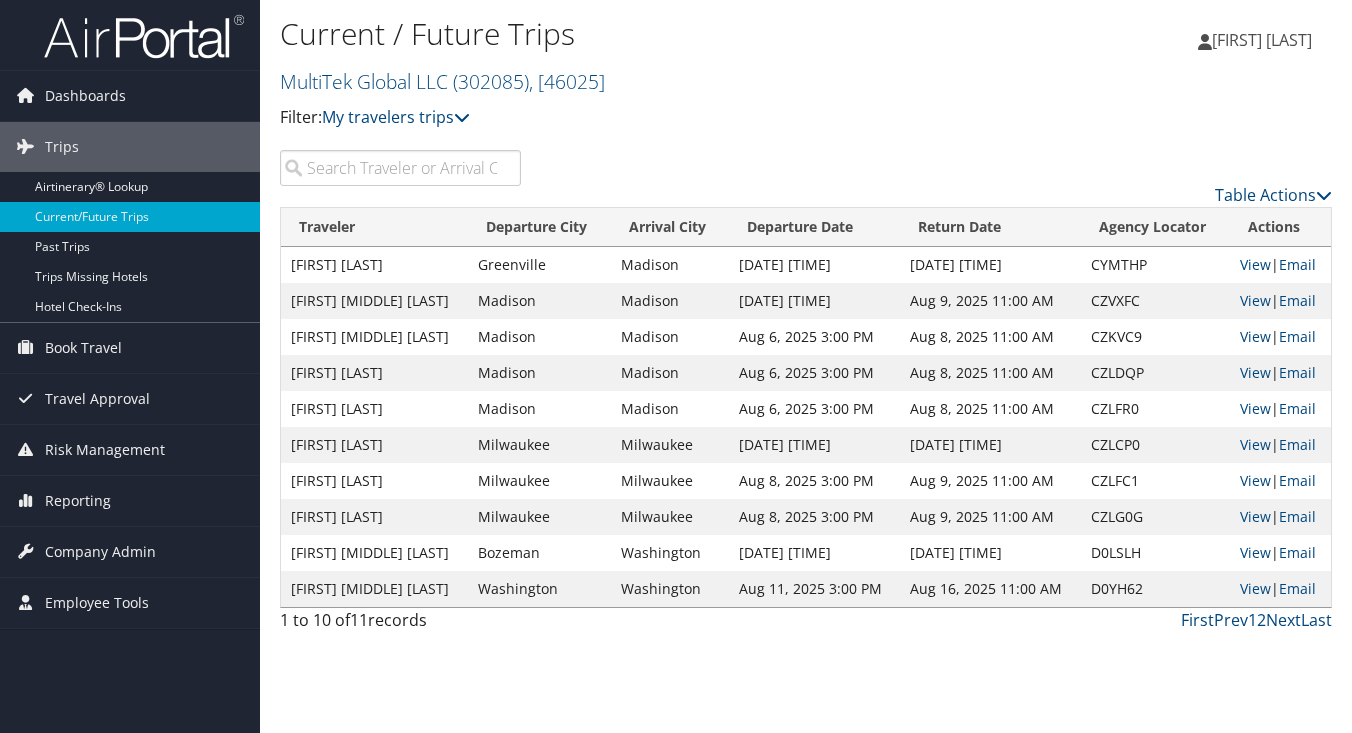 scroll, scrollTop: 0, scrollLeft: 0, axis: both 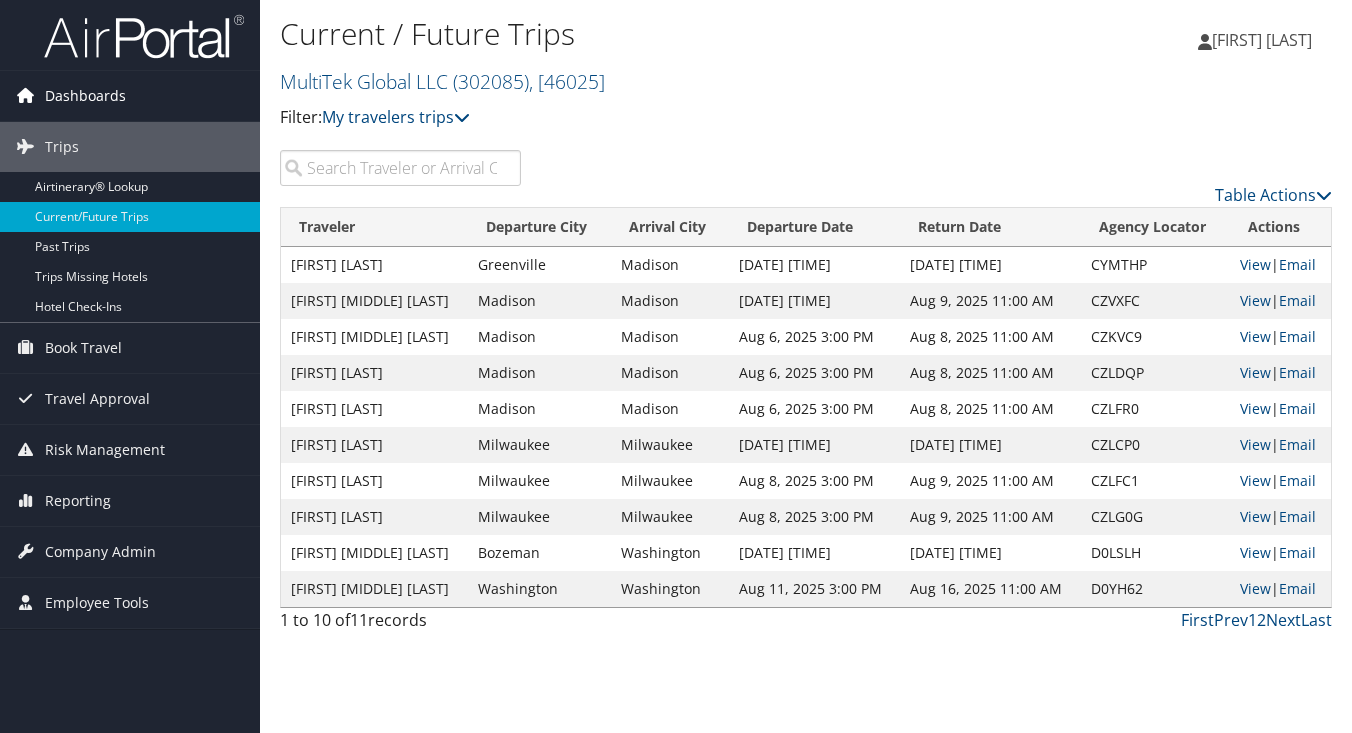 click on "Dashboards" at bounding box center [85, 96] 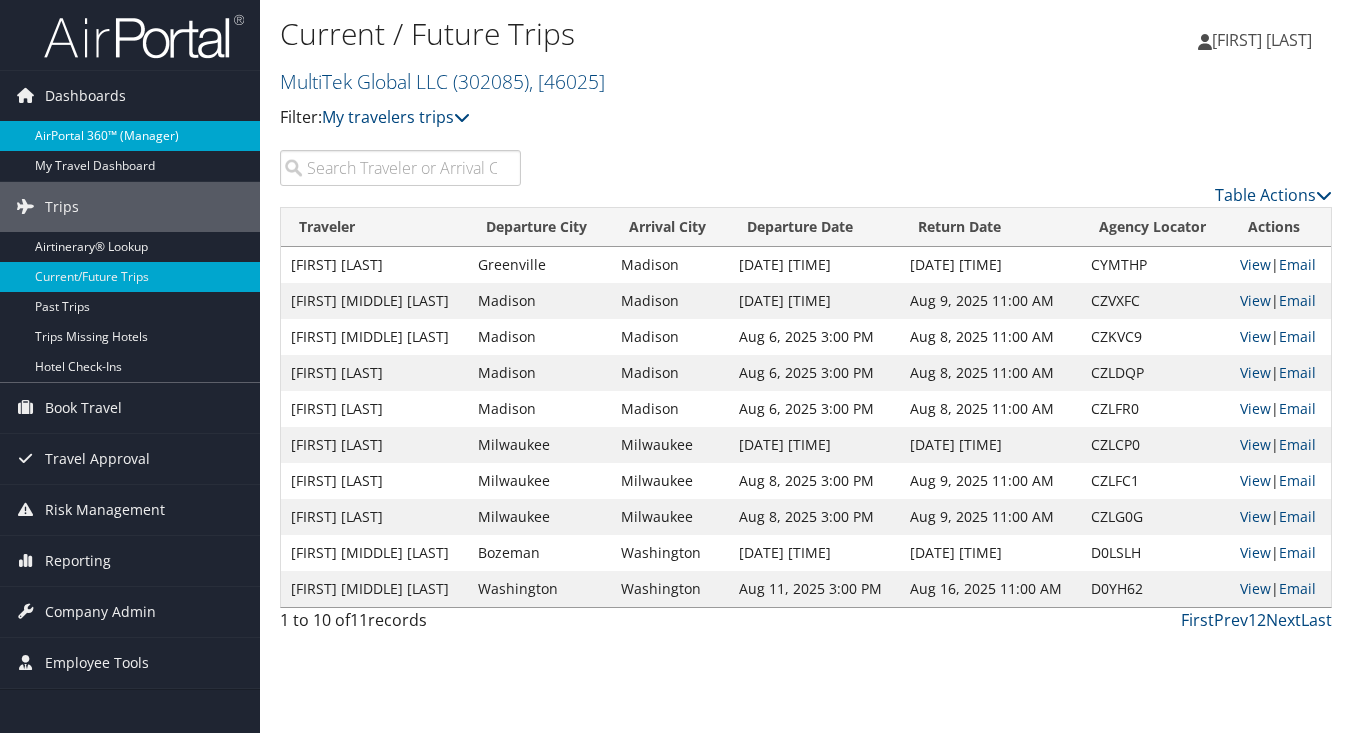 click on "AirPortal 360™ (Manager)" at bounding box center (130, 136) 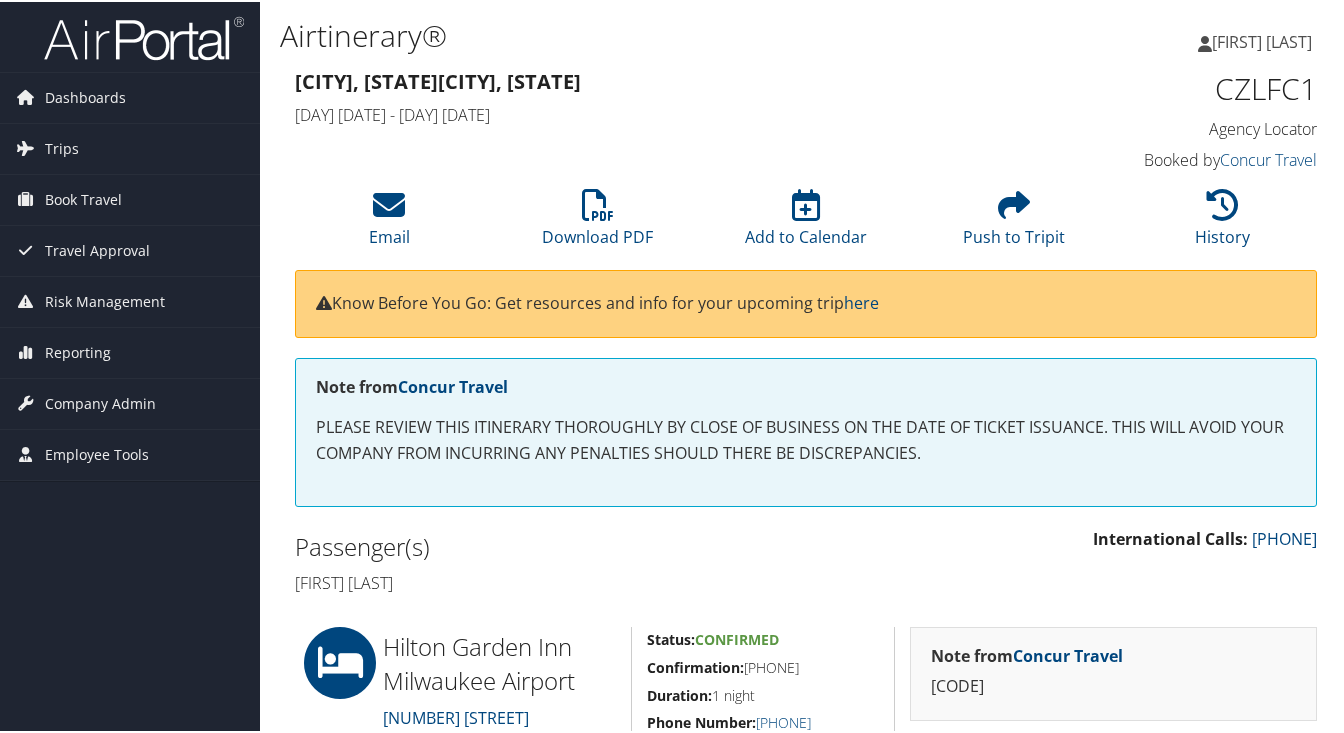 scroll, scrollTop: 0, scrollLeft: 0, axis: both 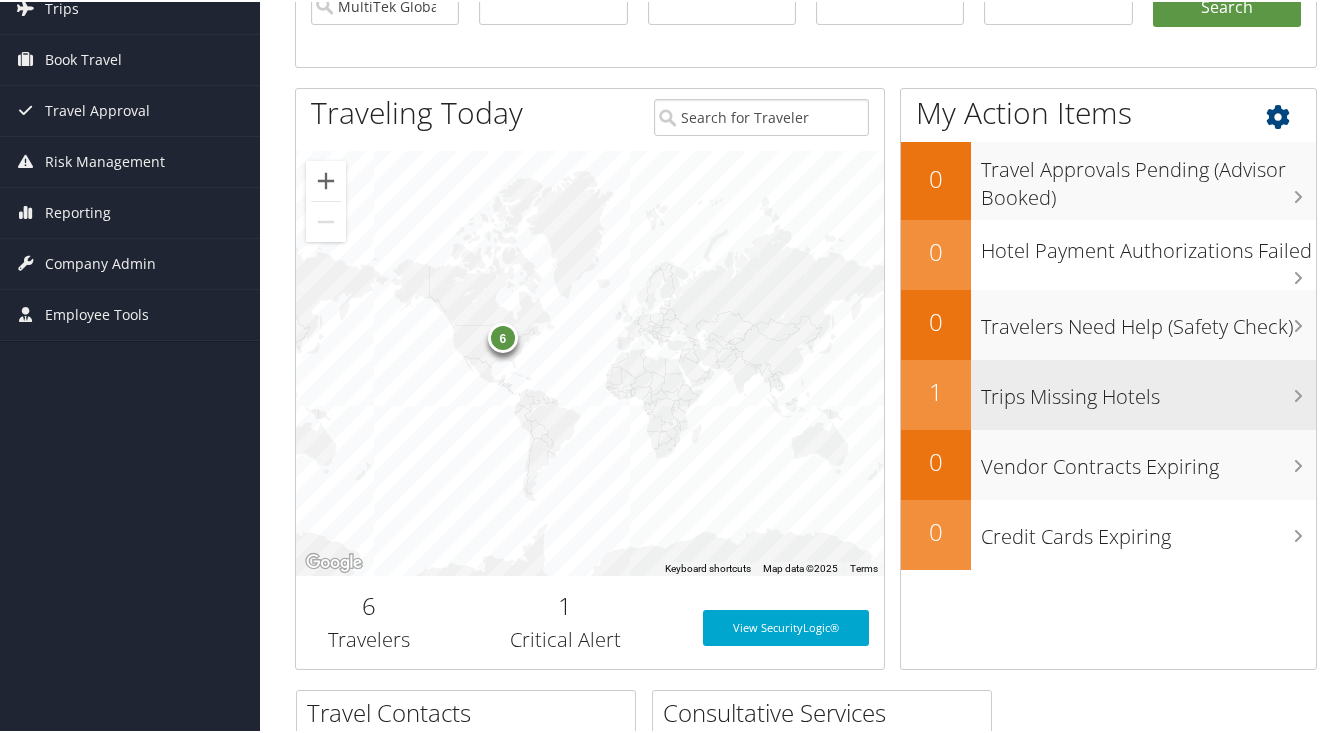 click on "Trips Missing Hotels" at bounding box center (1148, 390) 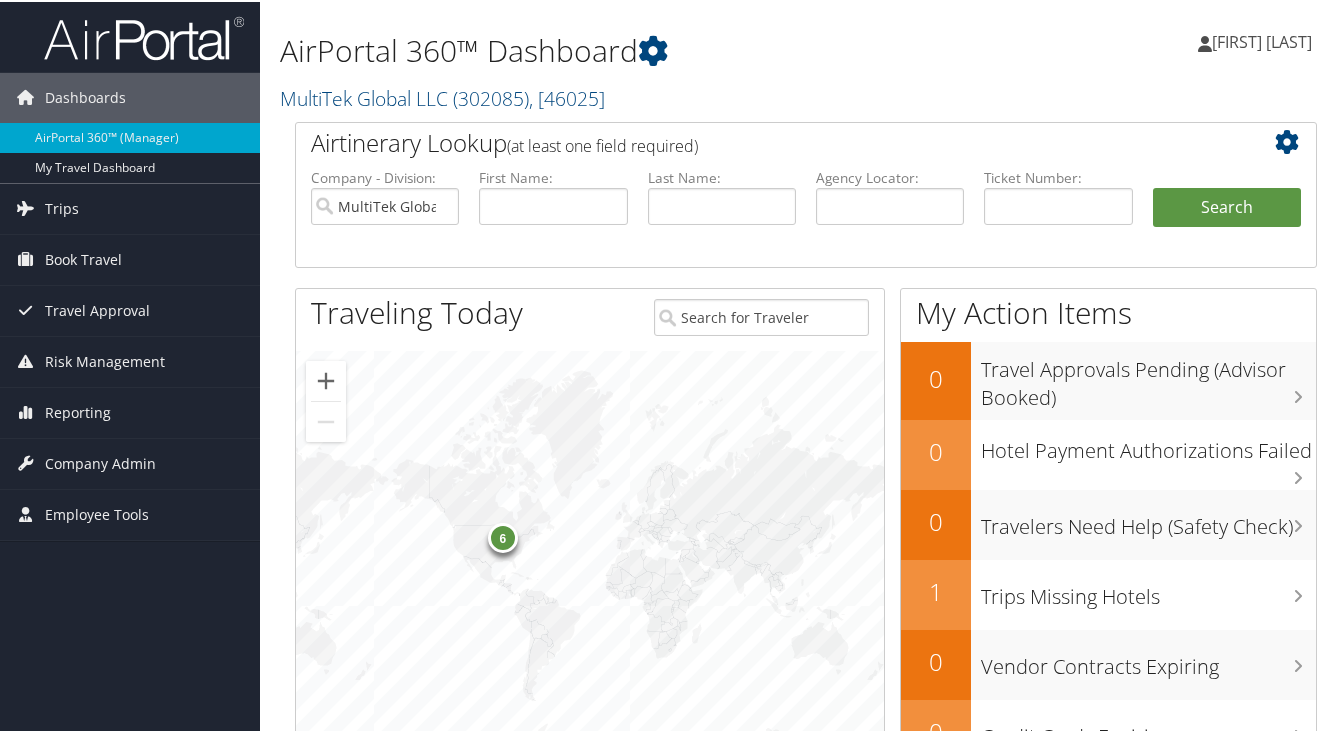 scroll, scrollTop: 0, scrollLeft: 0, axis: both 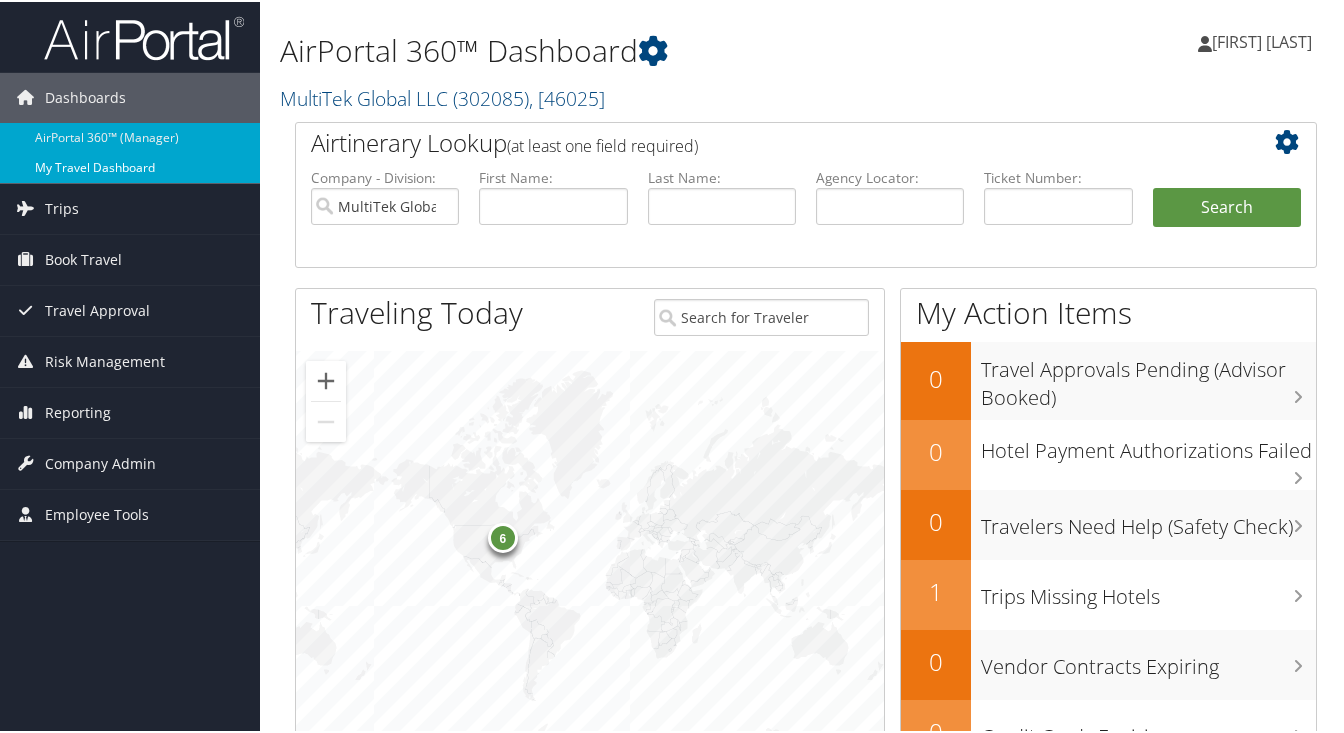 click on "My Travel Dashboard" at bounding box center (130, 166) 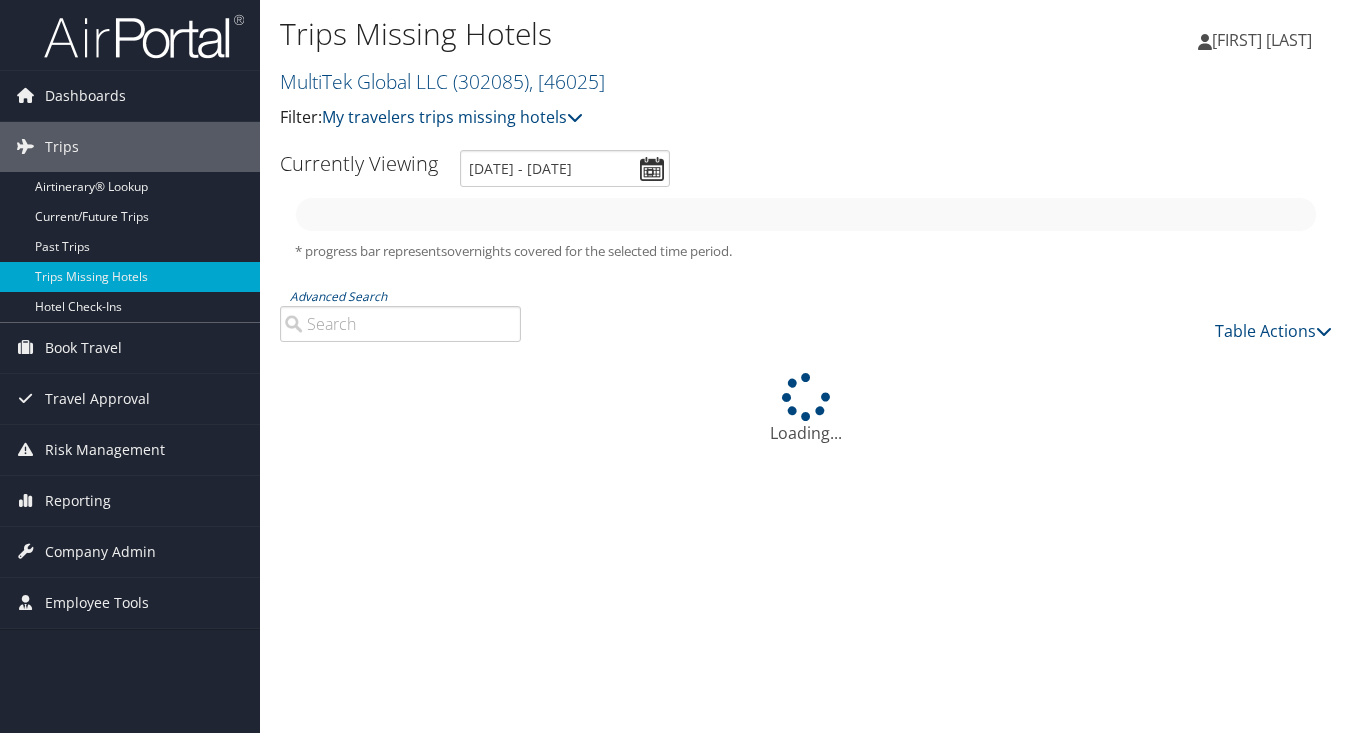 scroll, scrollTop: 0, scrollLeft: 0, axis: both 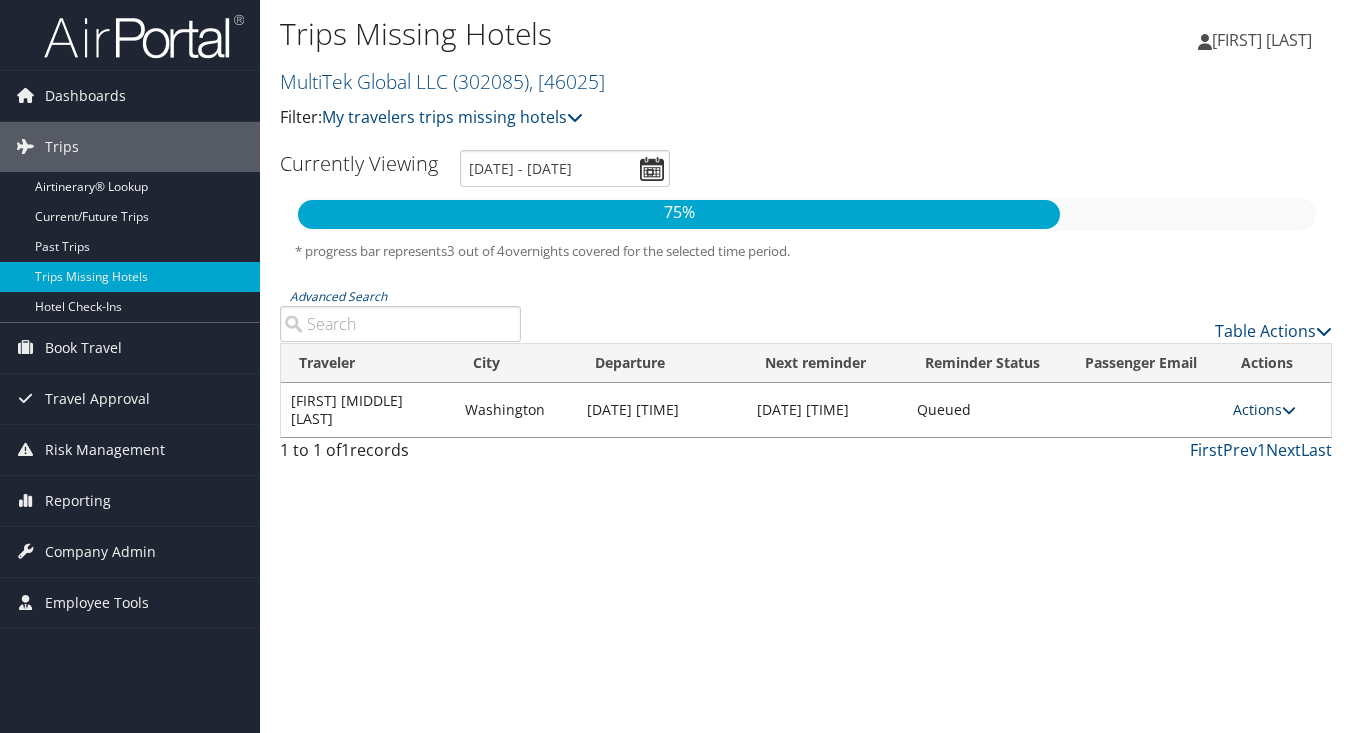 click at bounding box center [1289, 410] 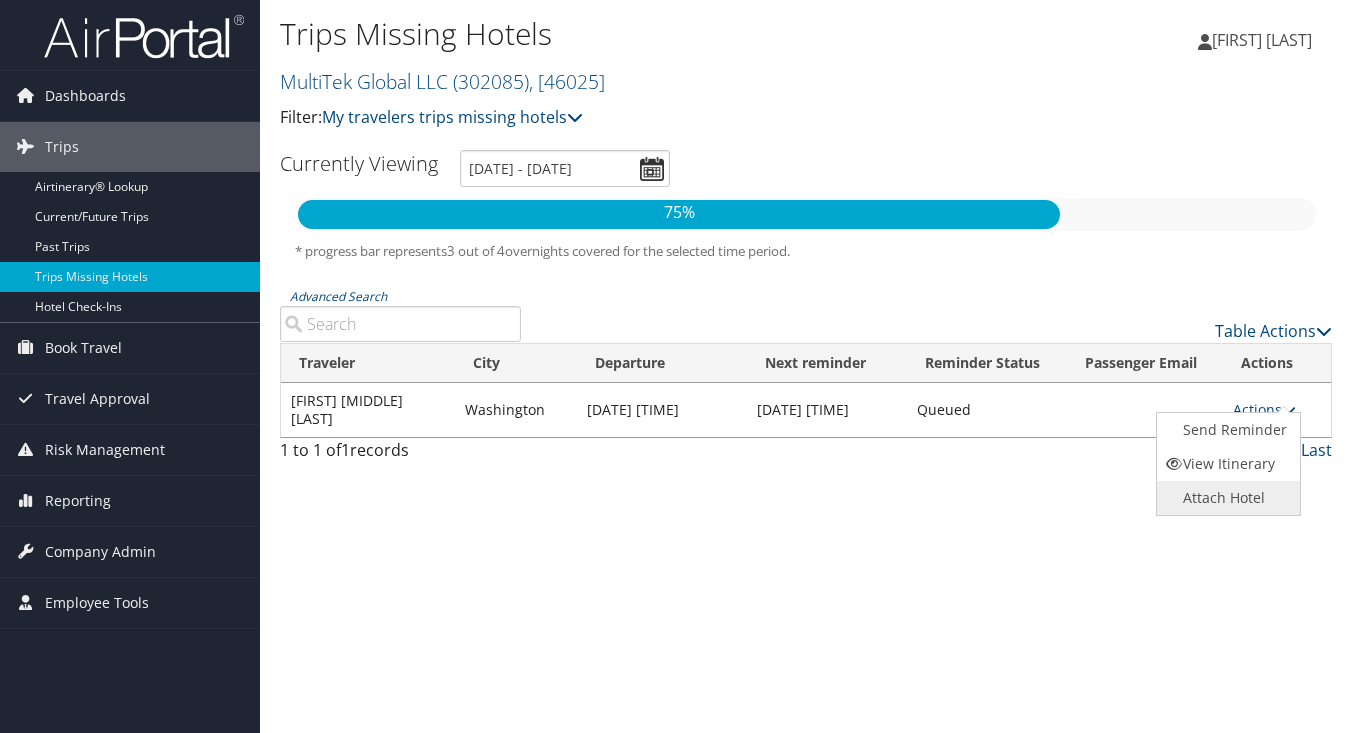 click on "Attach Hotel" at bounding box center [1226, 498] 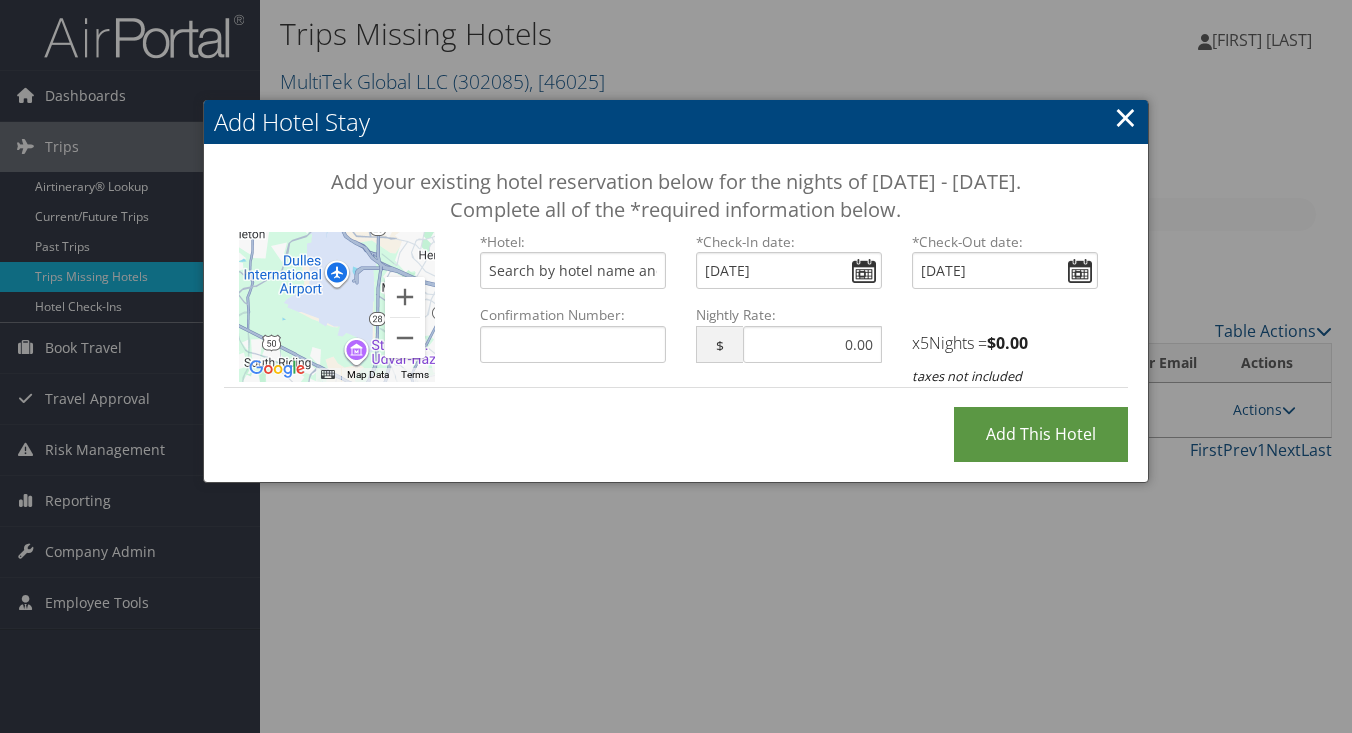 scroll, scrollTop: 0, scrollLeft: 0, axis: both 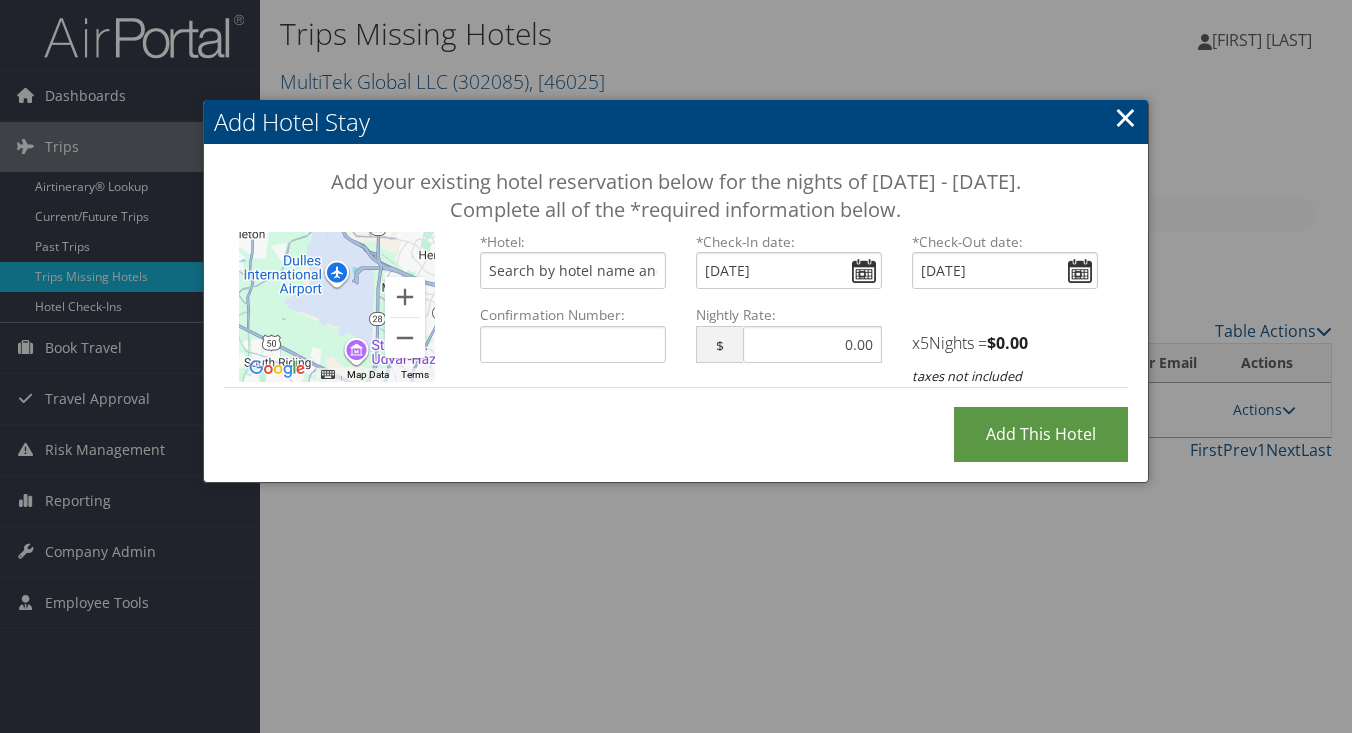 click on "×" at bounding box center [1125, 117] 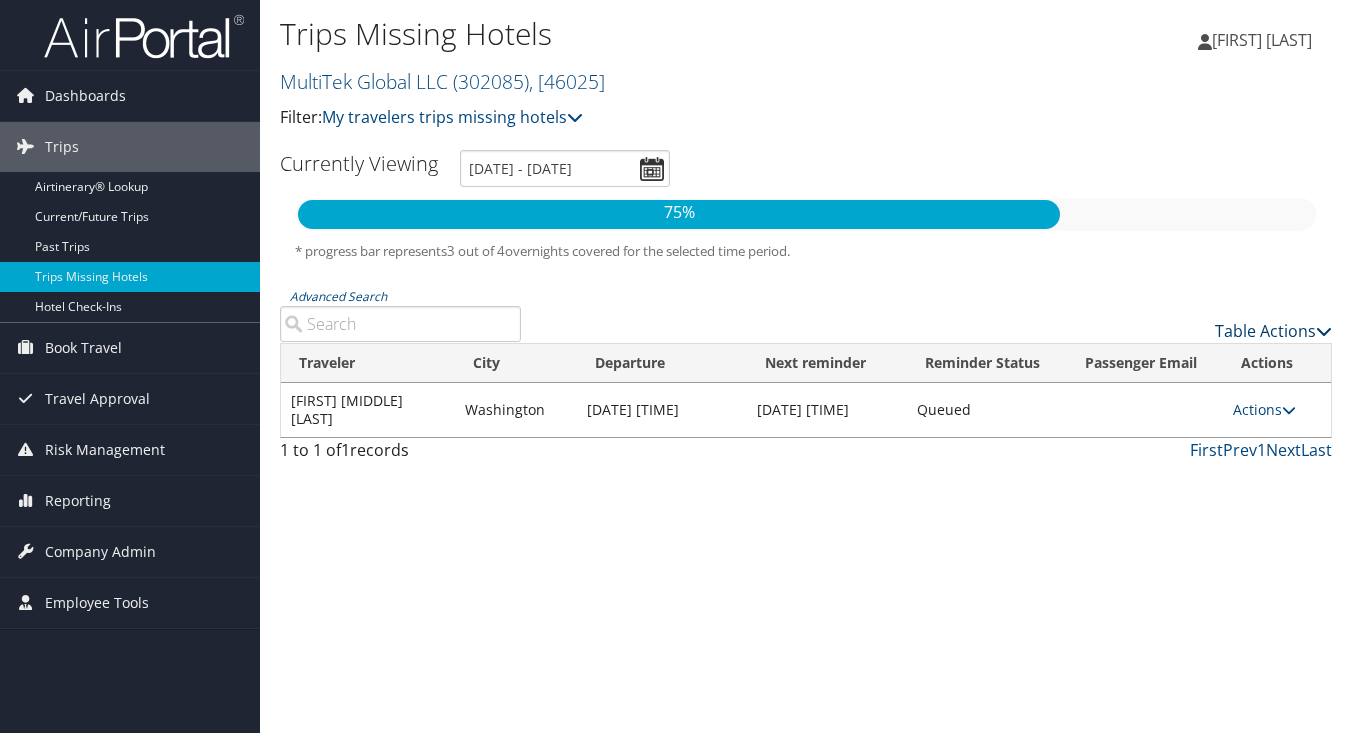 click at bounding box center (1324, 331) 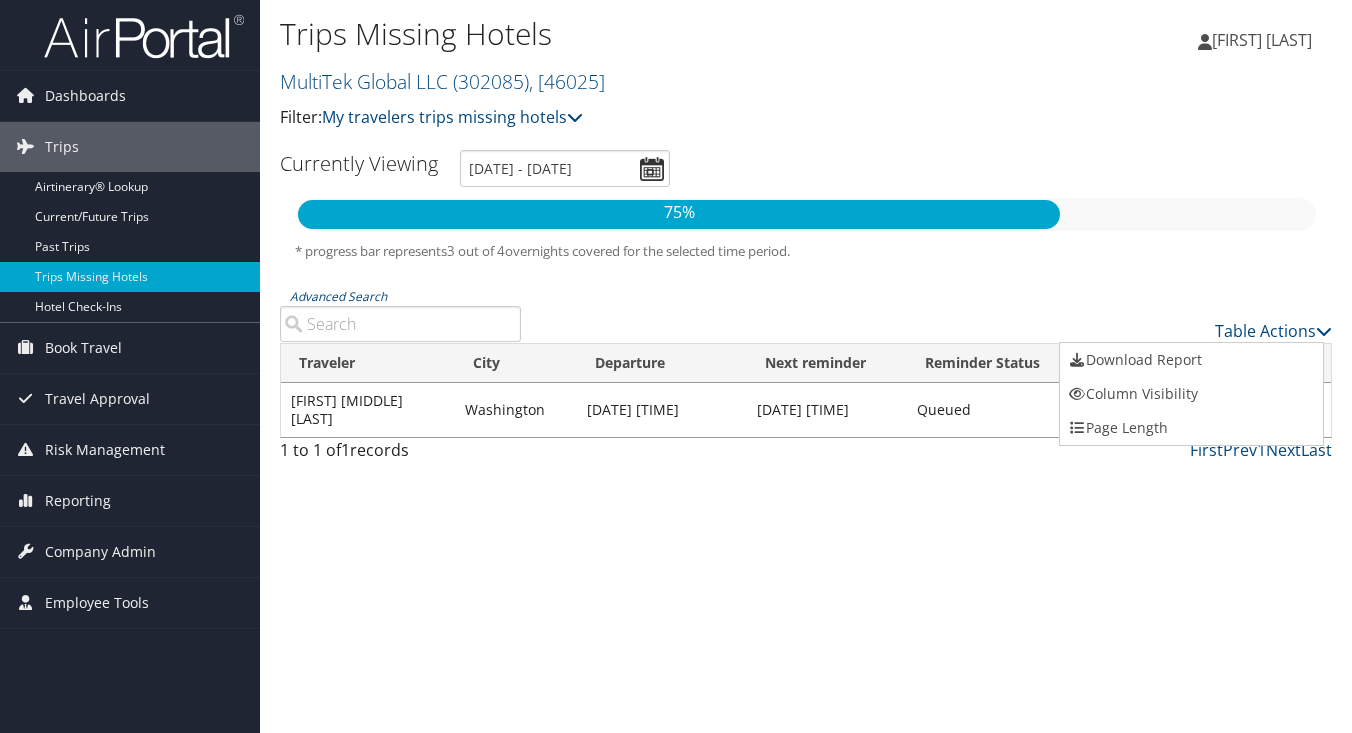 click at bounding box center [676, 366] 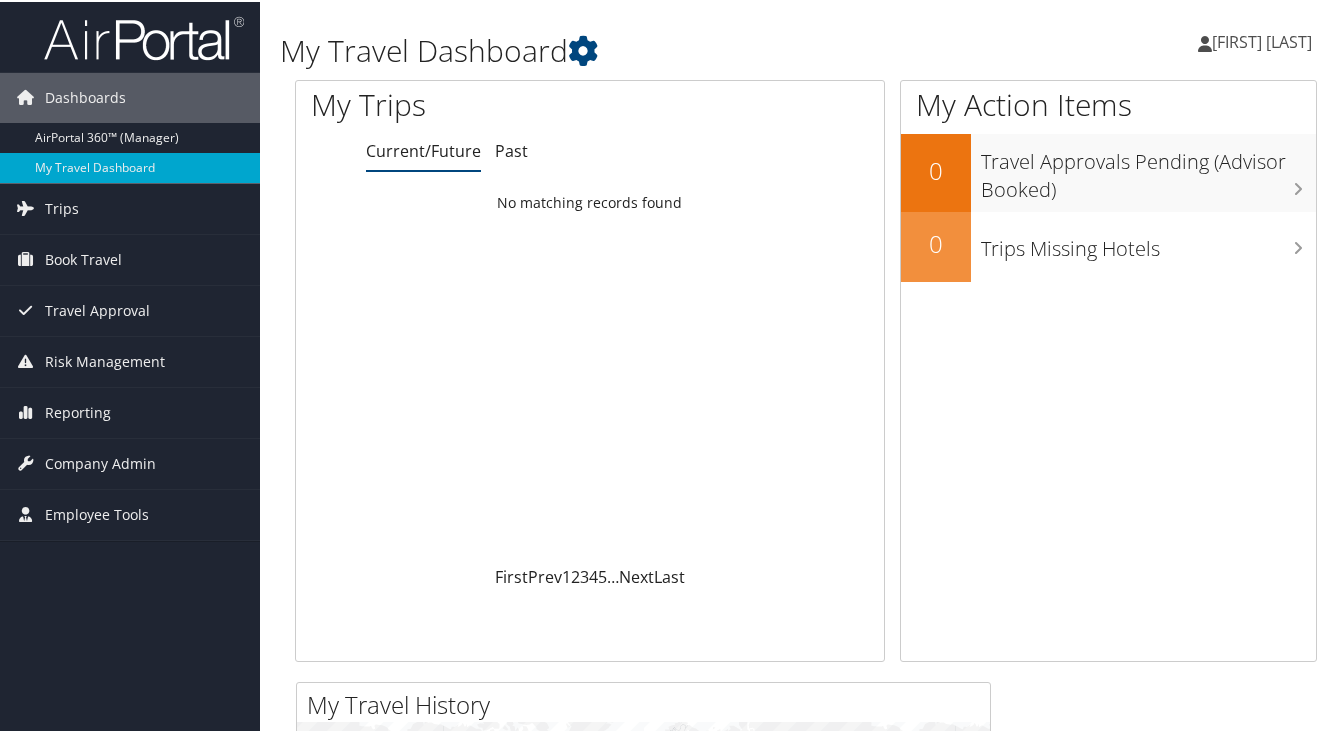 scroll, scrollTop: 0, scrollLeft: 0, axis: both 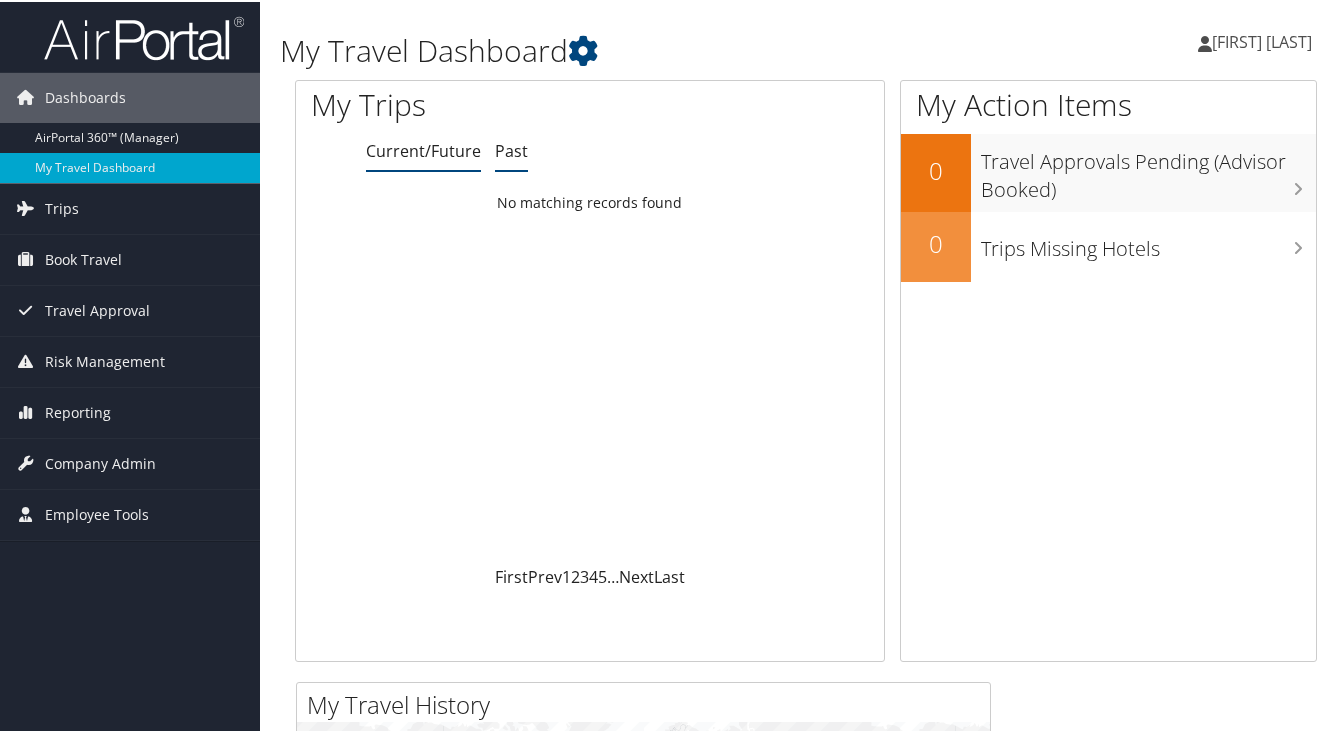 click on "Past" at bounding box center (511, 149) 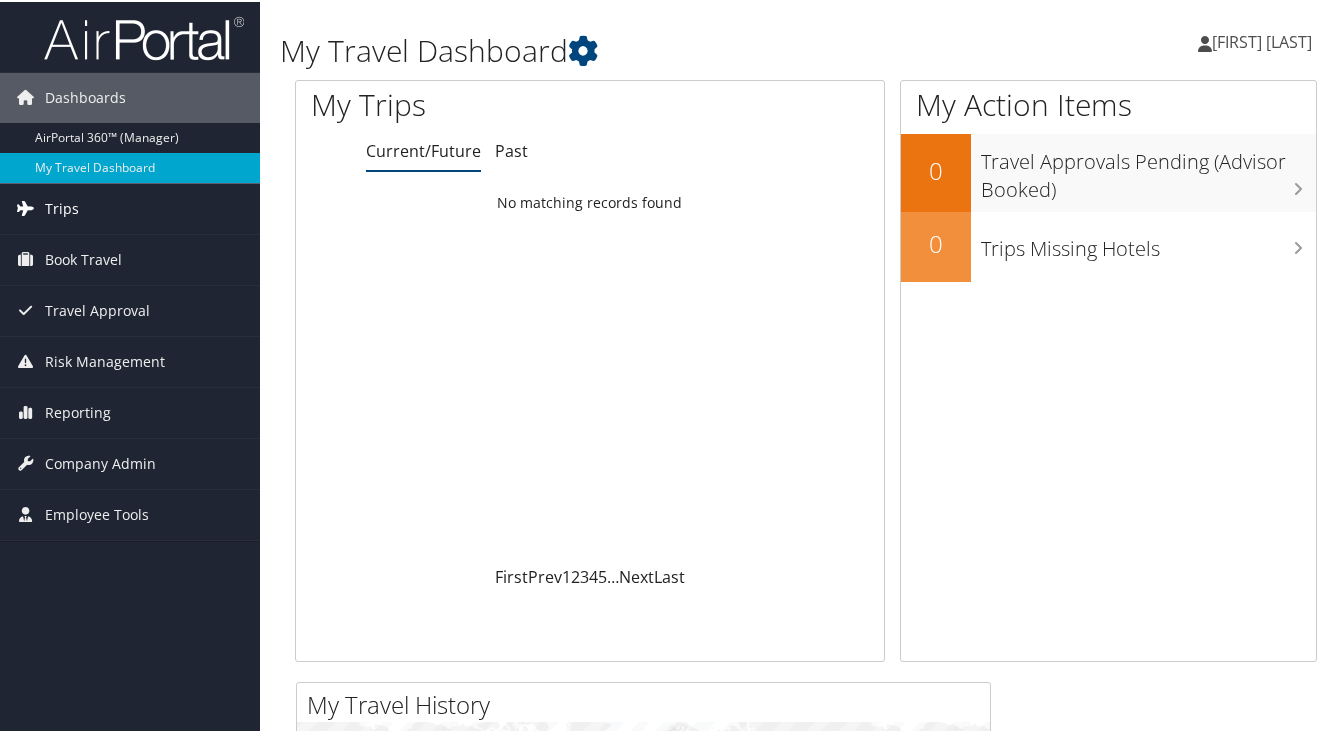 click on "Trips" at bounding box center [62, 207] 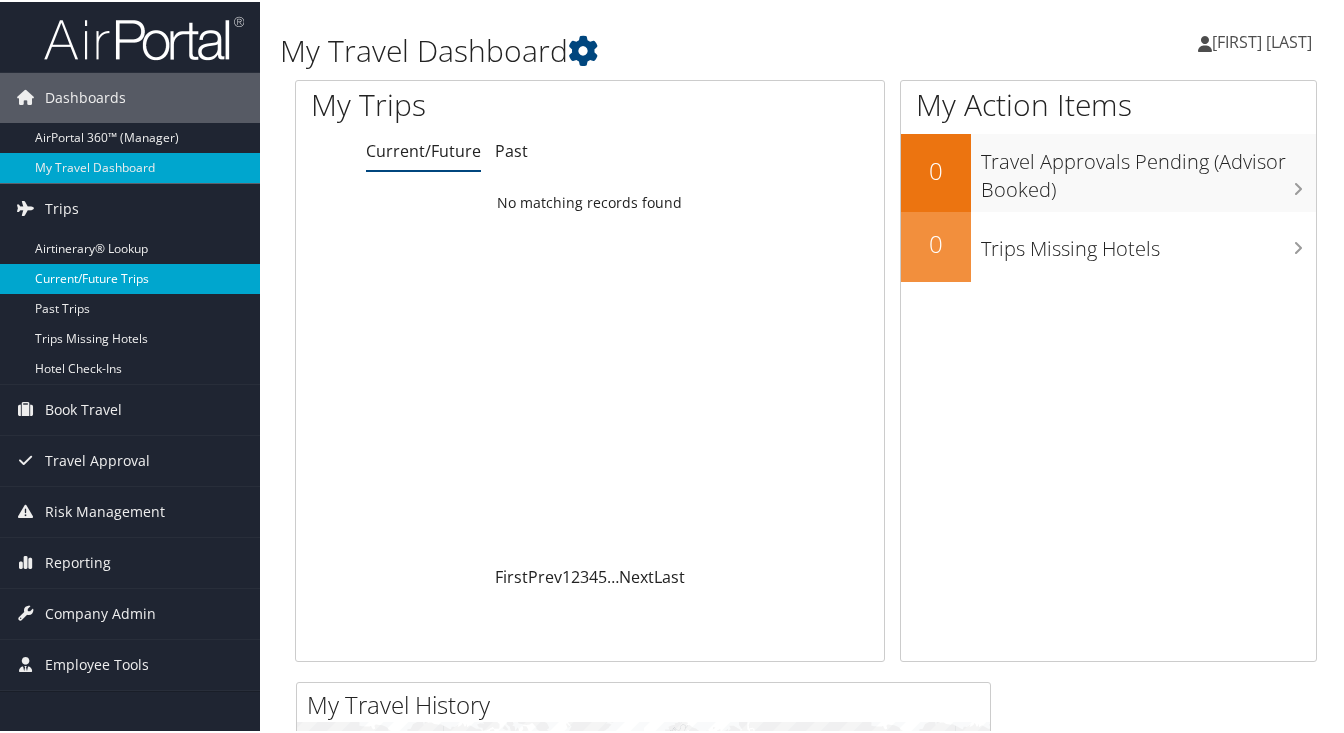 click on "Current/Future Trips" at bounding box center (130, 277) 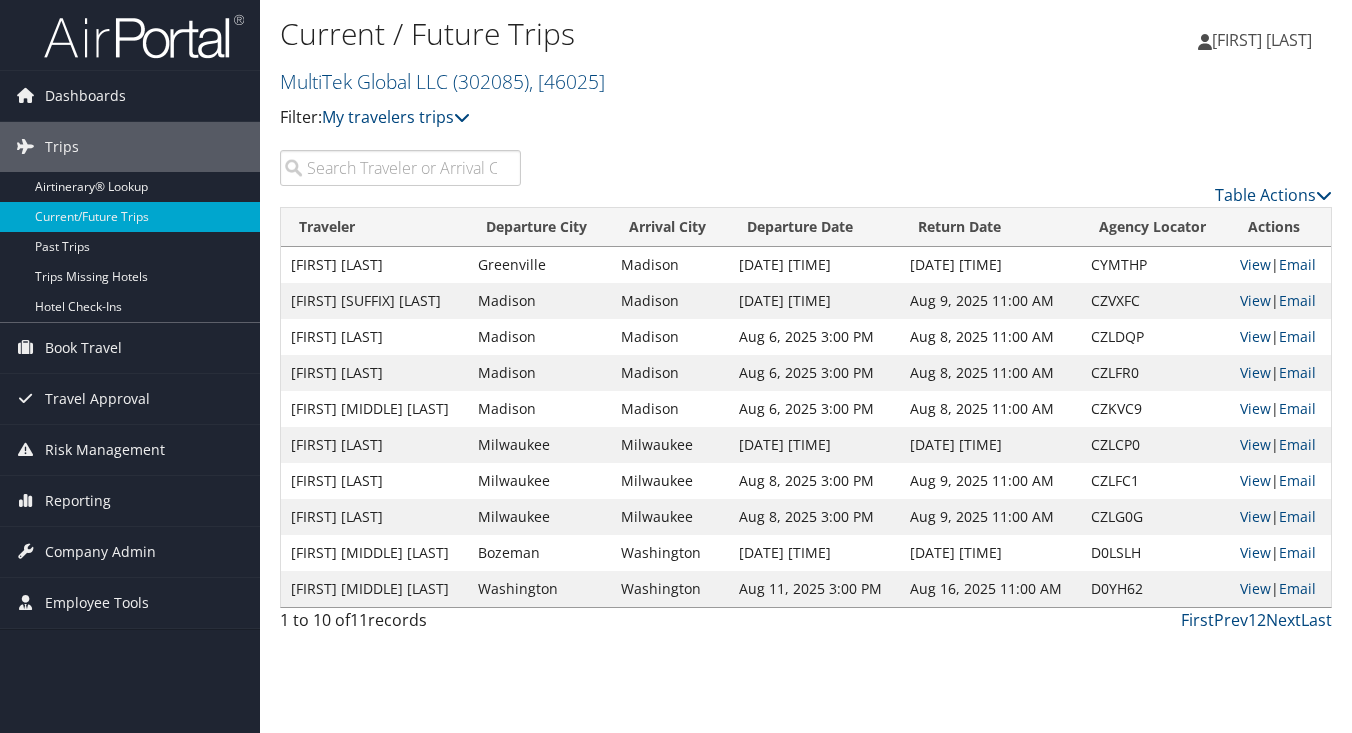 scroll, scrollTop: 0, scrollLeft: 0, axis: both 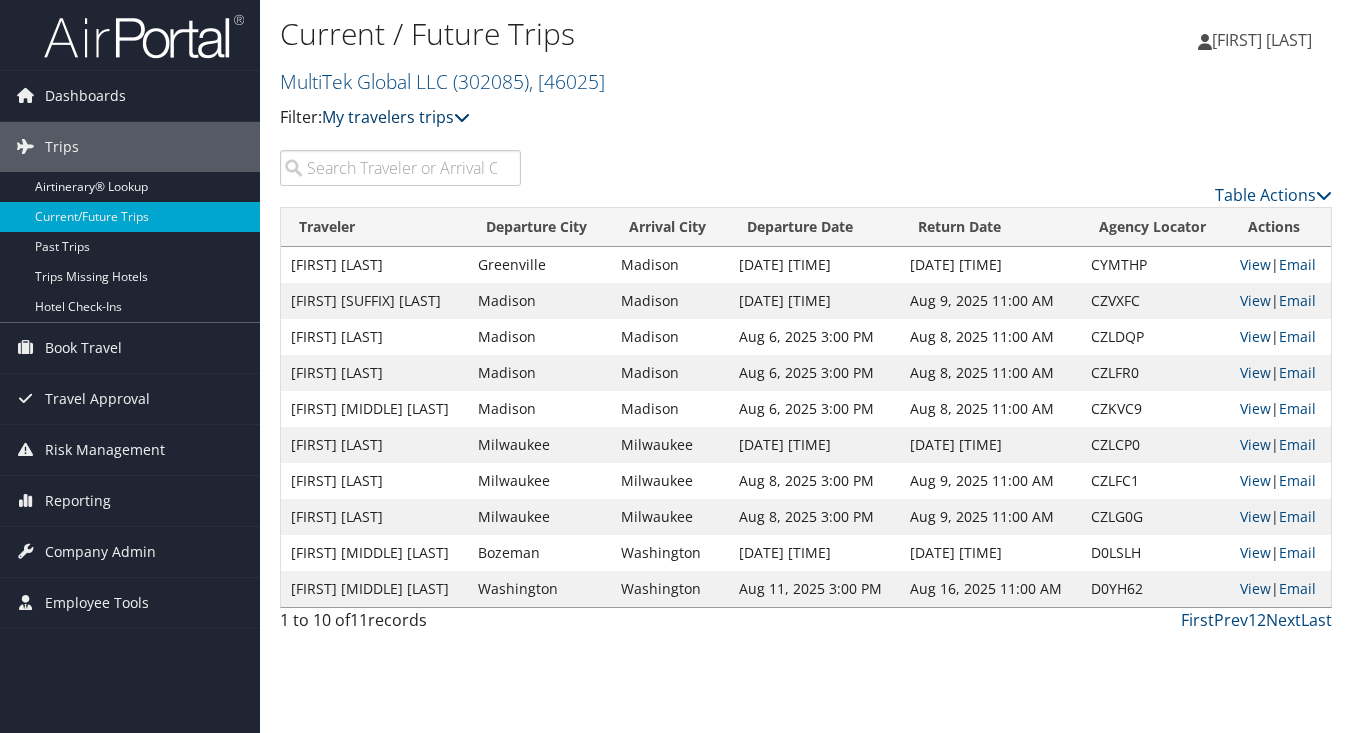 click at bounding box center [462, 117] 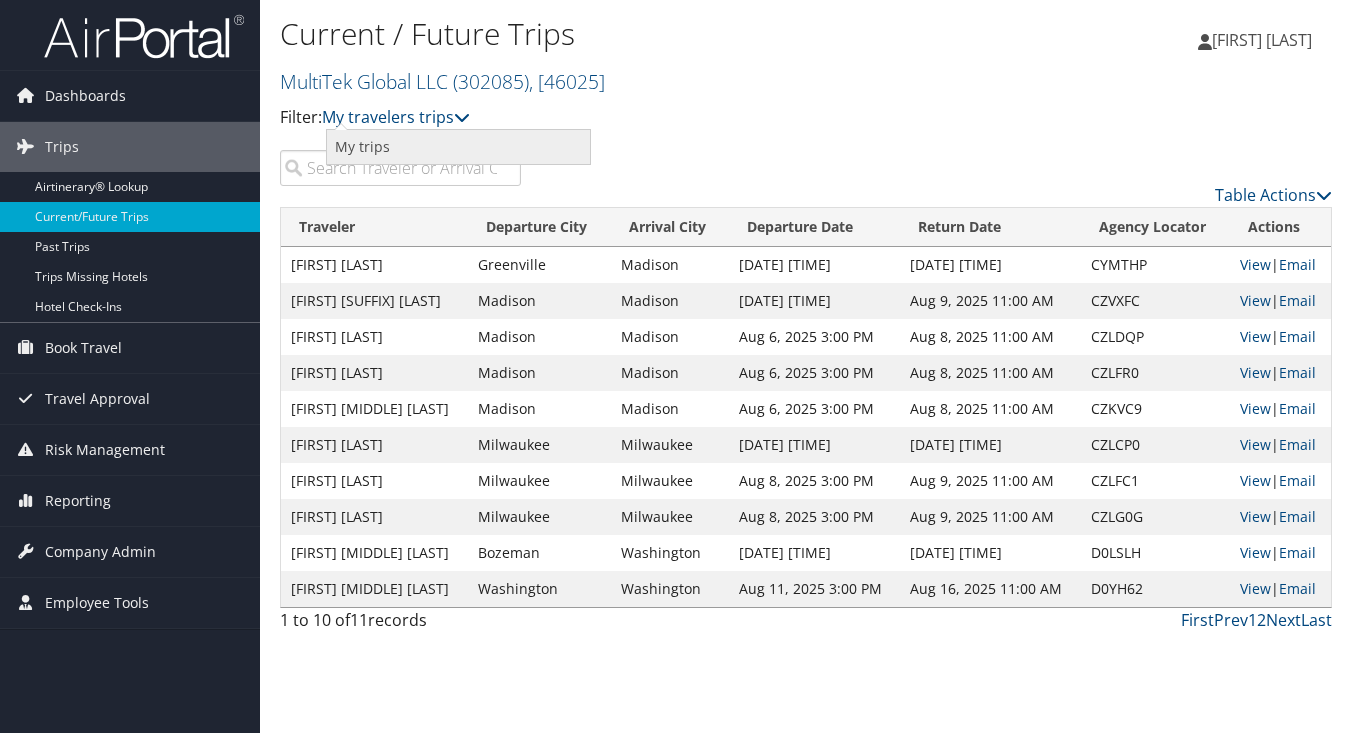 click on "My trips" at bounding box center (458, 147) 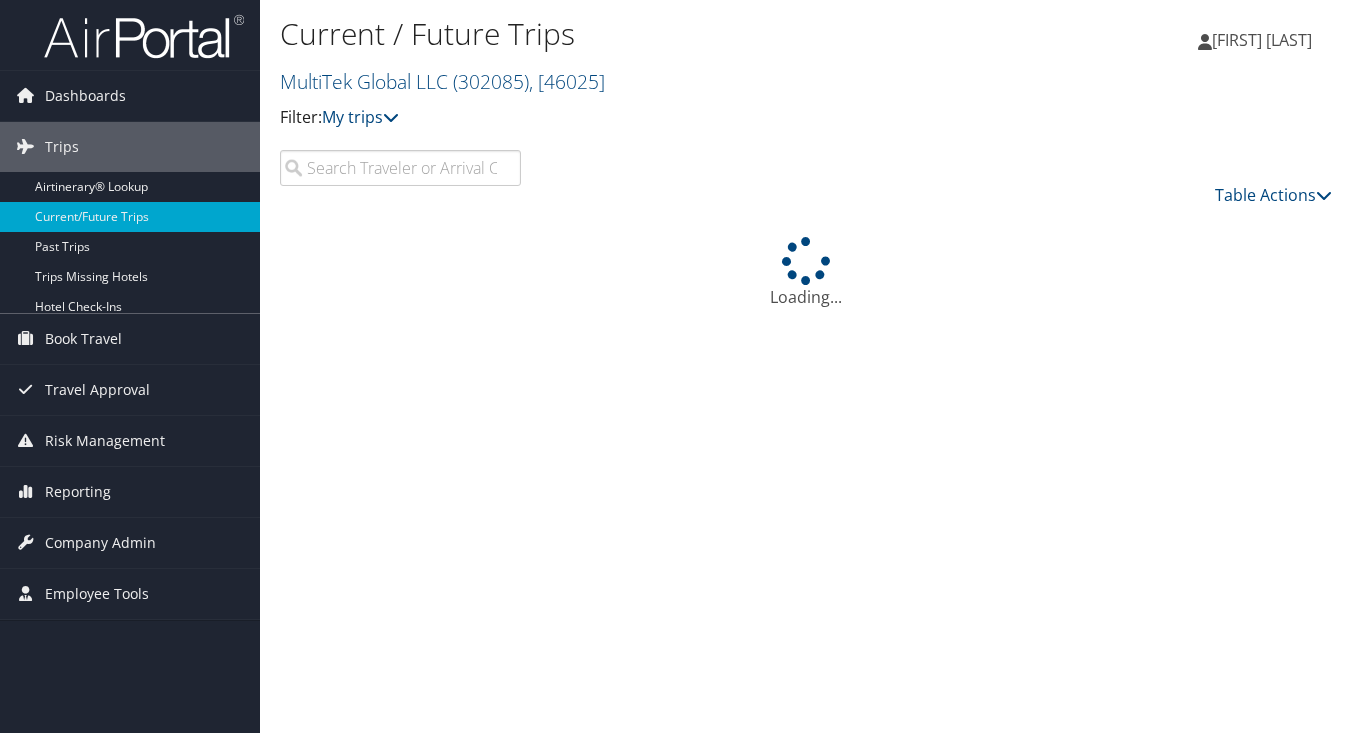 scroll, scrollTop: 0, scrollLeft: 0, axis: both 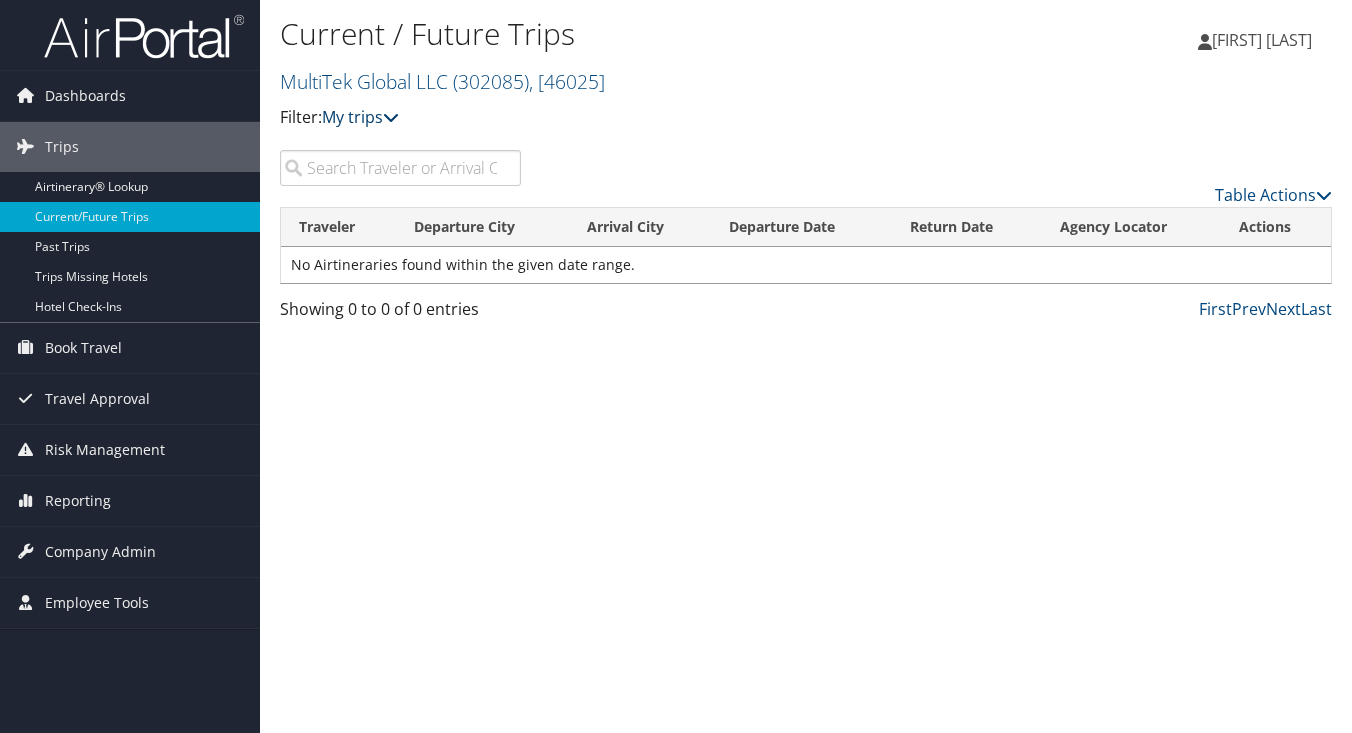 click at bounding box center (391, 117) 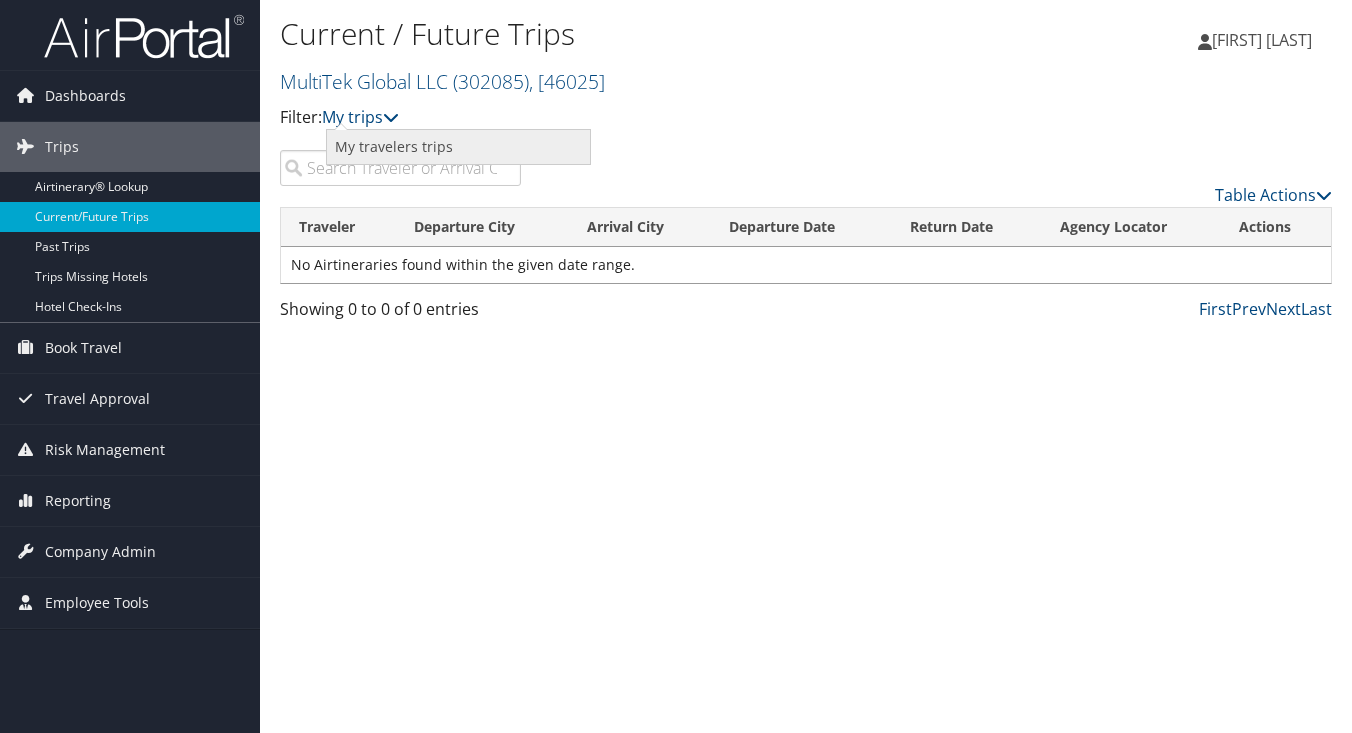 click on "My travelers trips" at bounding box center (458, 147) 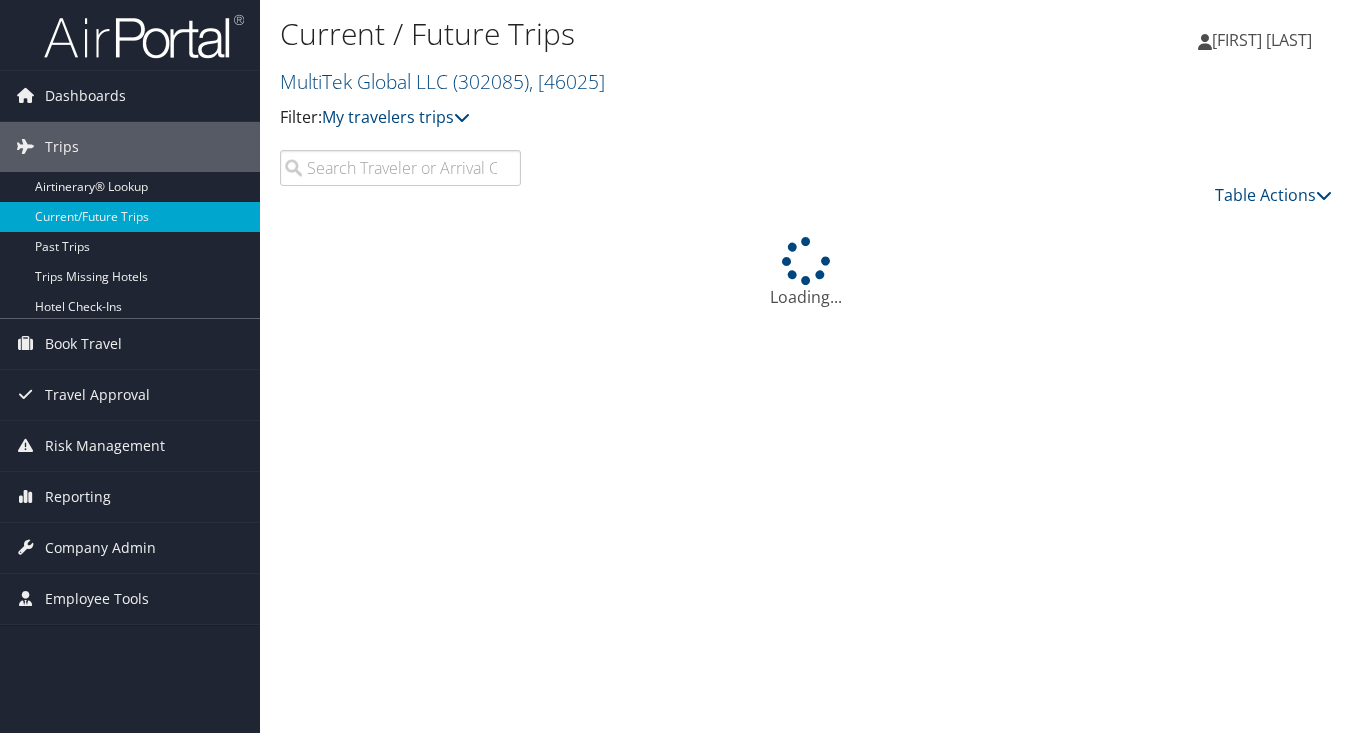 scroll, scrollTop: 0, scrollLeft: 0, axis: both 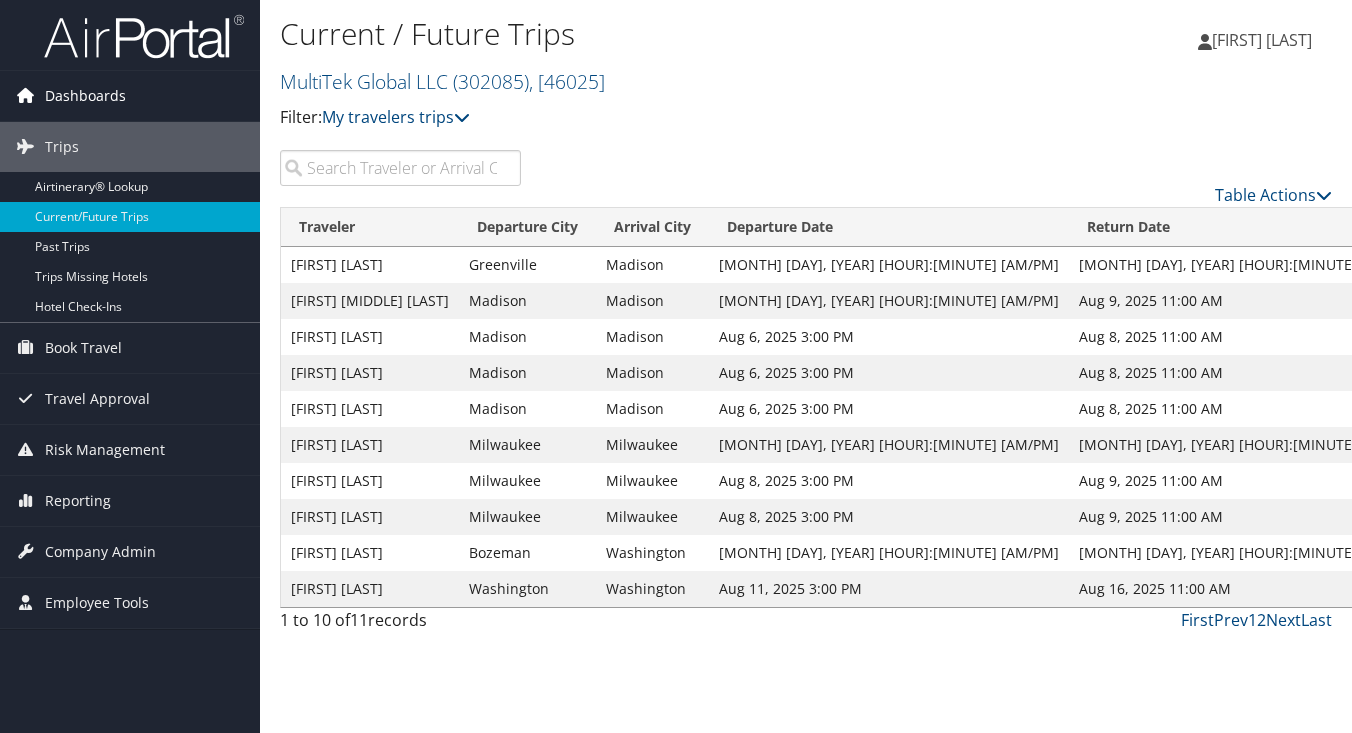 click on "Dashboards" at bounding box center [85, 96] 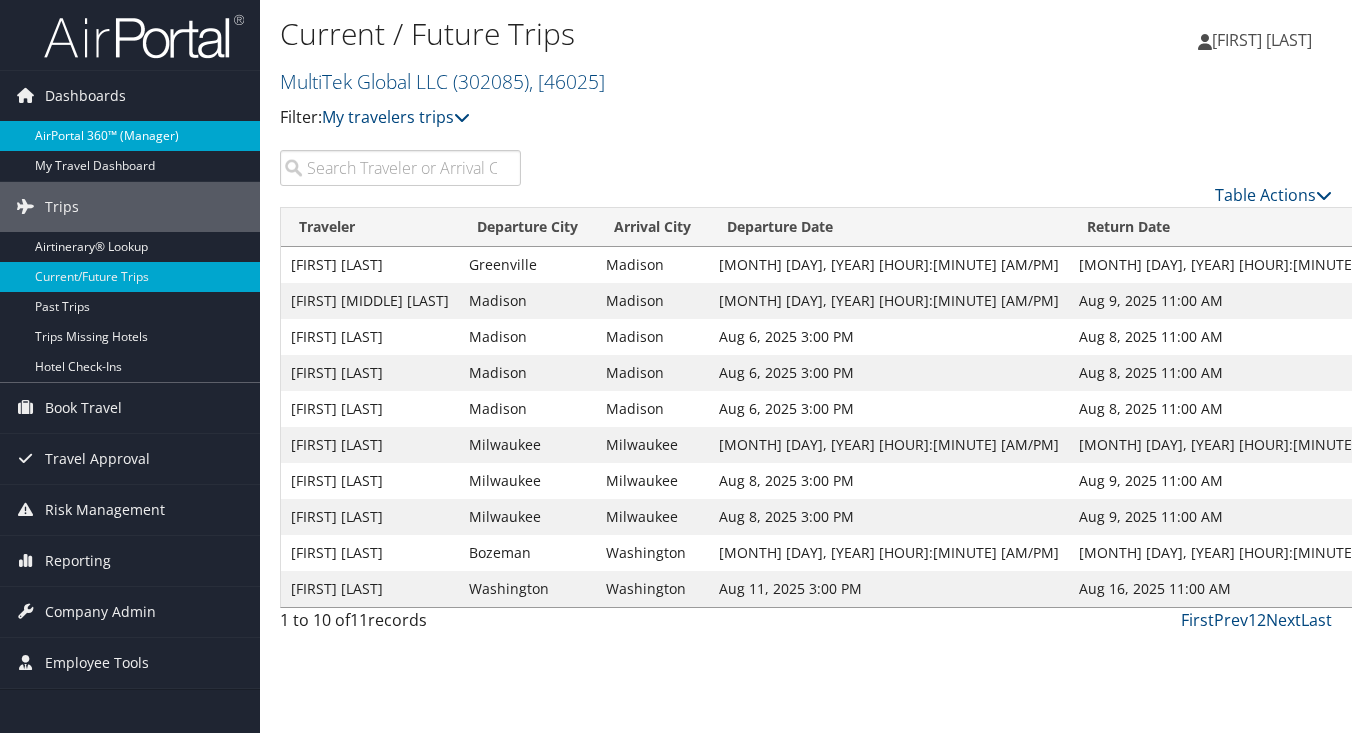 click on "AirPortal 360™ (Manager)" at bounding box center [130, 136] 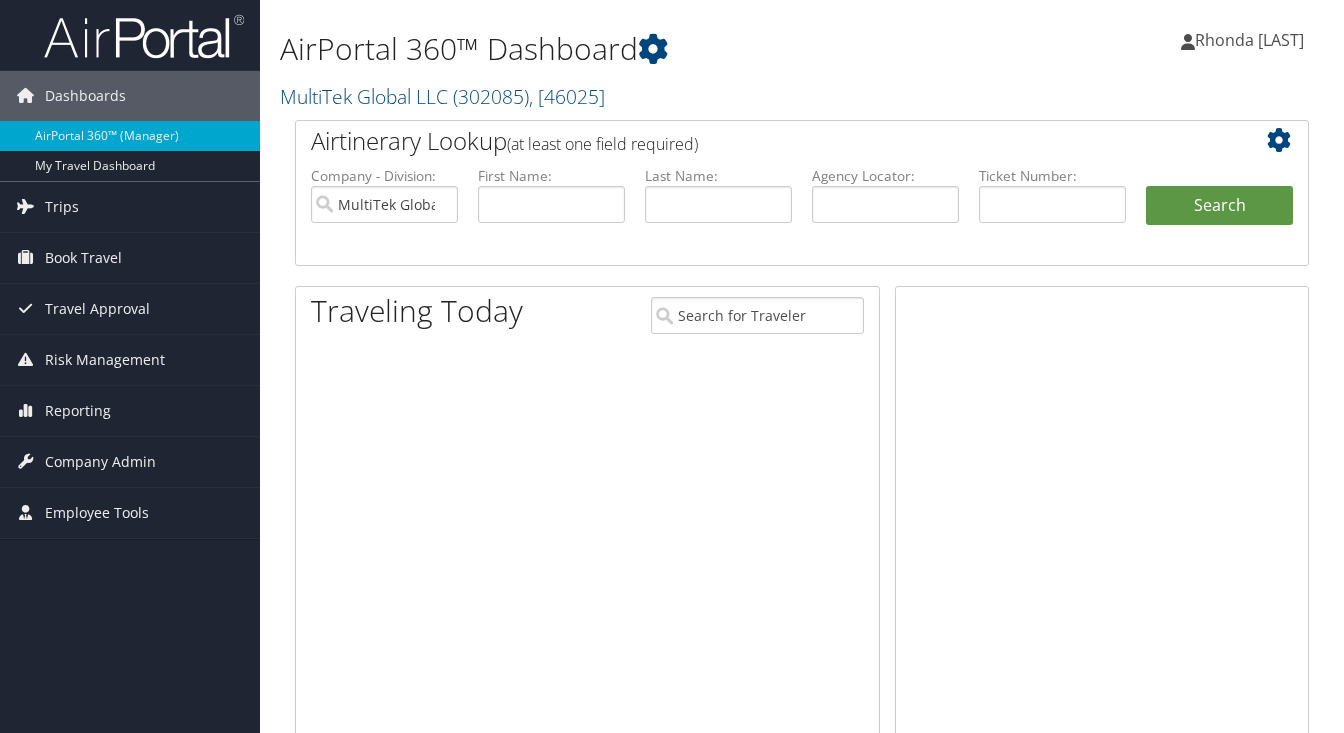 scroll, scrollTop: 0, scrollLeft: 0, axis: both 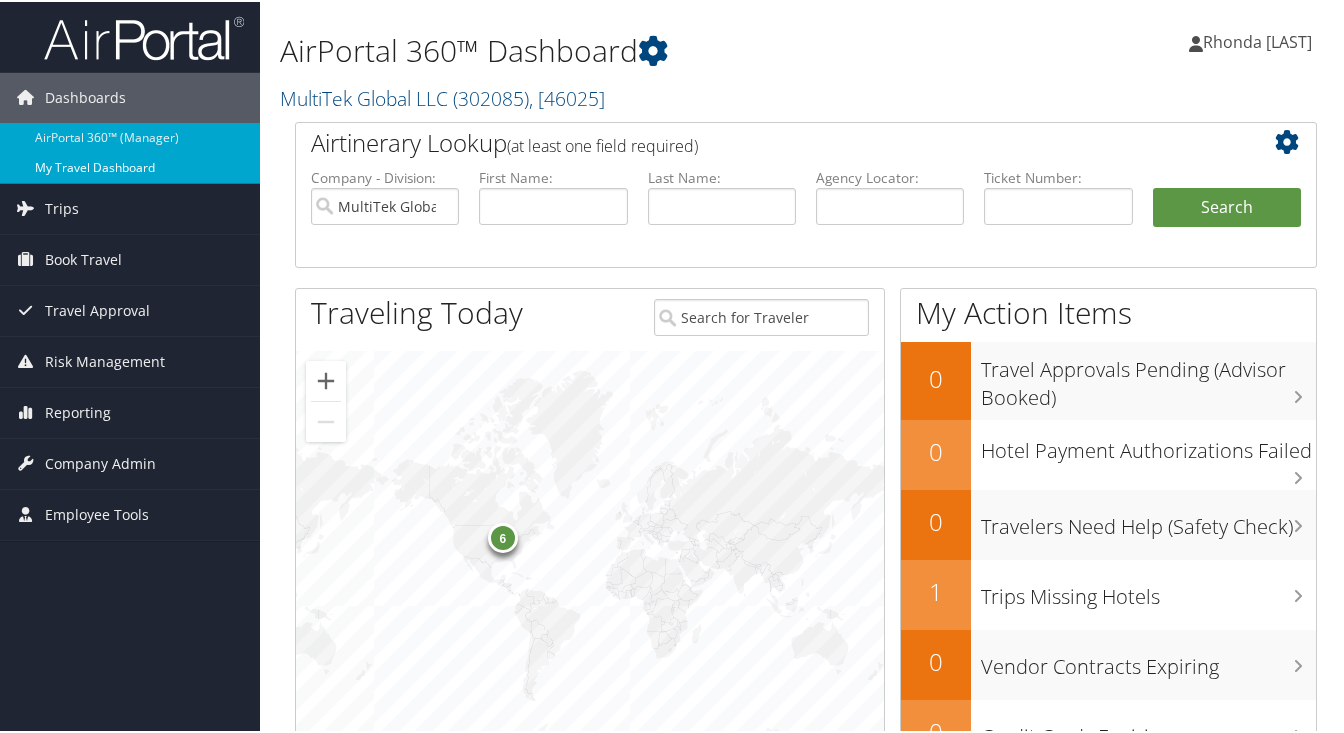 click on "My Travel Dashboard" at bounding box center [130, 166] 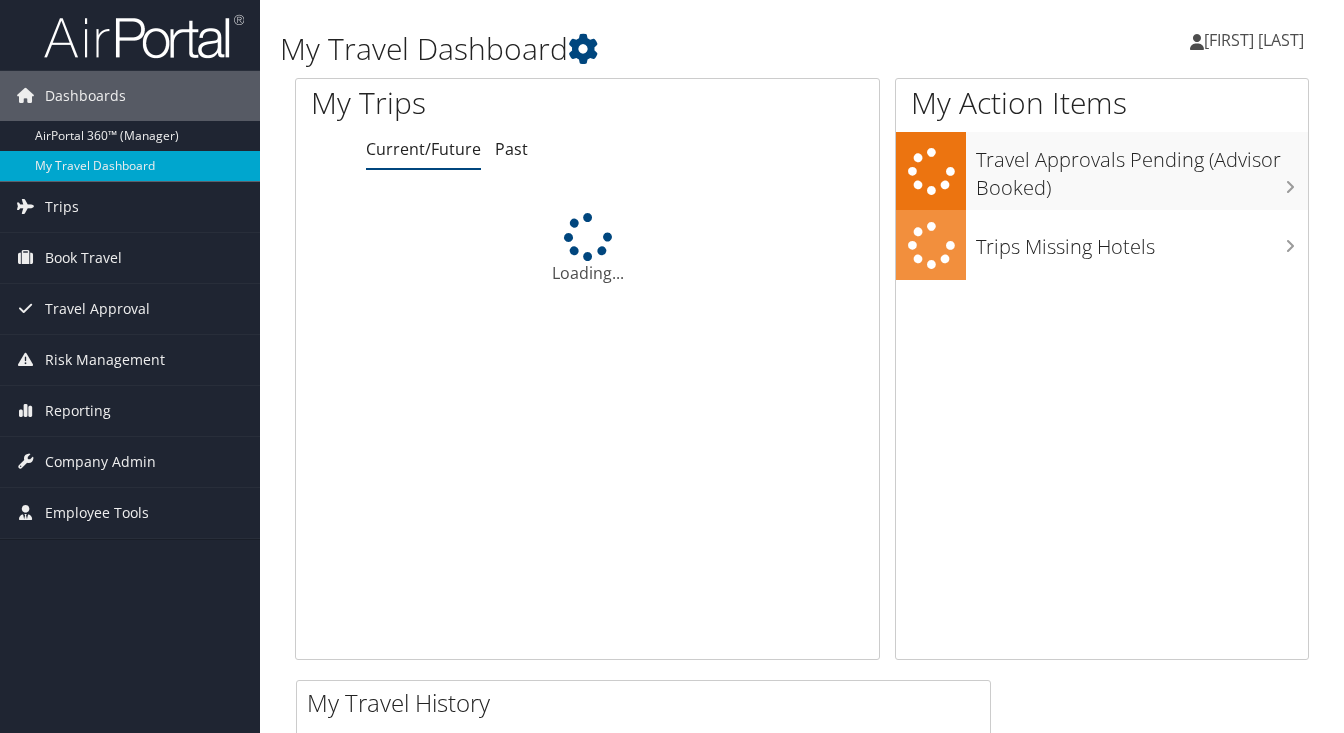 scroll, scrollTop: 0, scrollLeft: 0, axis: both 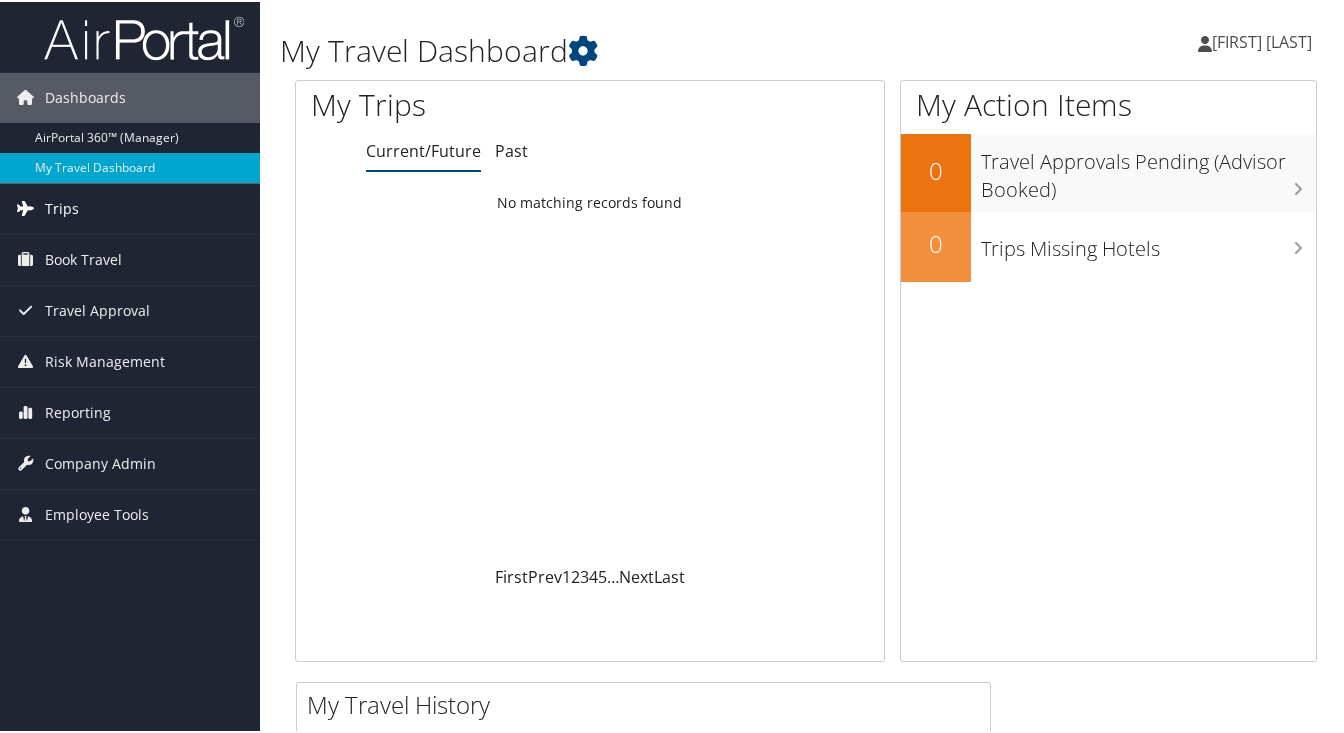click on "Trips" at bounding box center (62, 207) 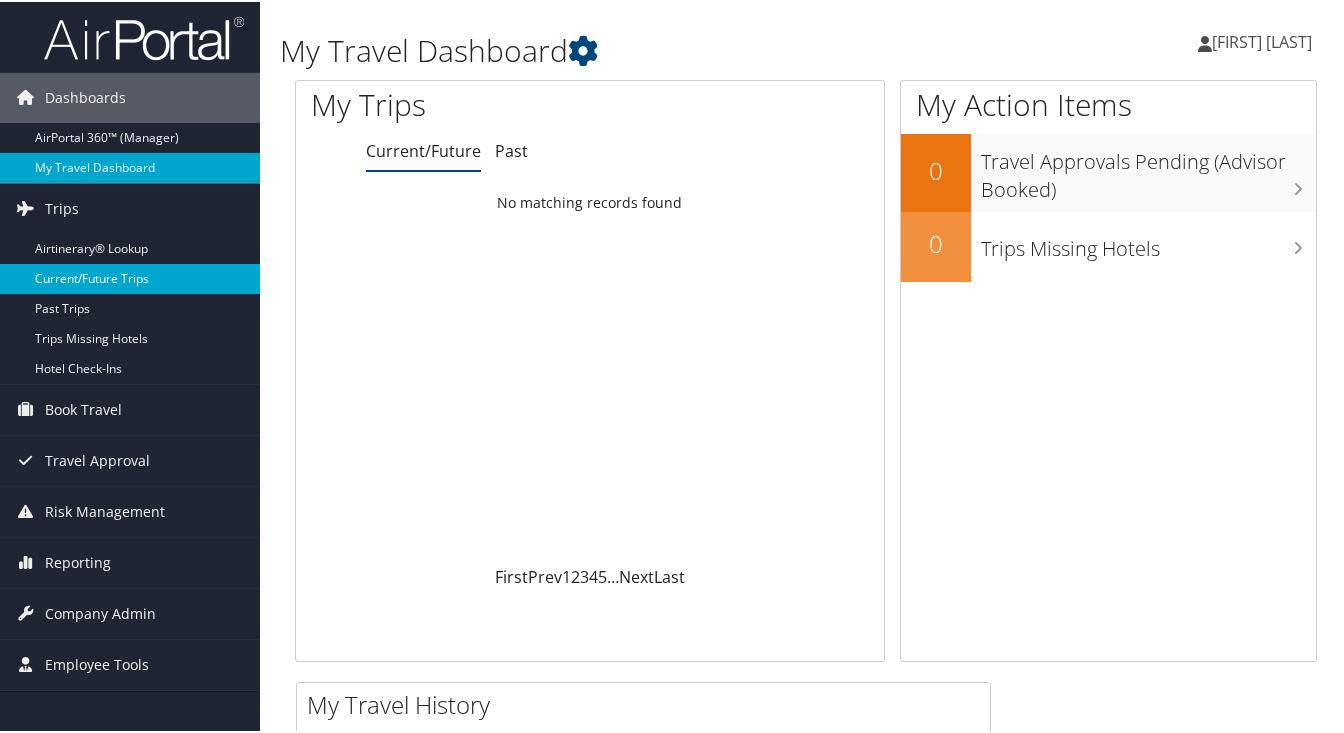 click on "Current/Future Trips" at bounding box center [130, 277] 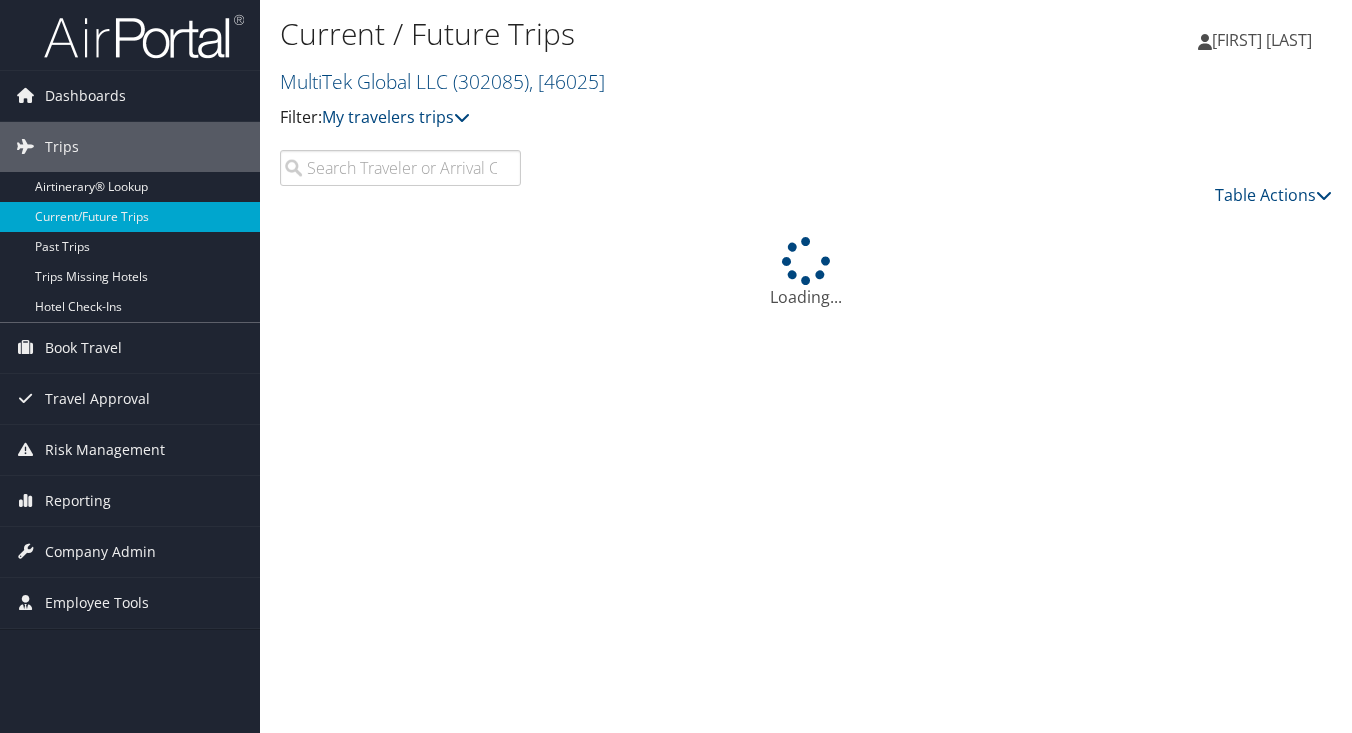scroll, scrollTop: 0, scrollLeft: 0, axis: both 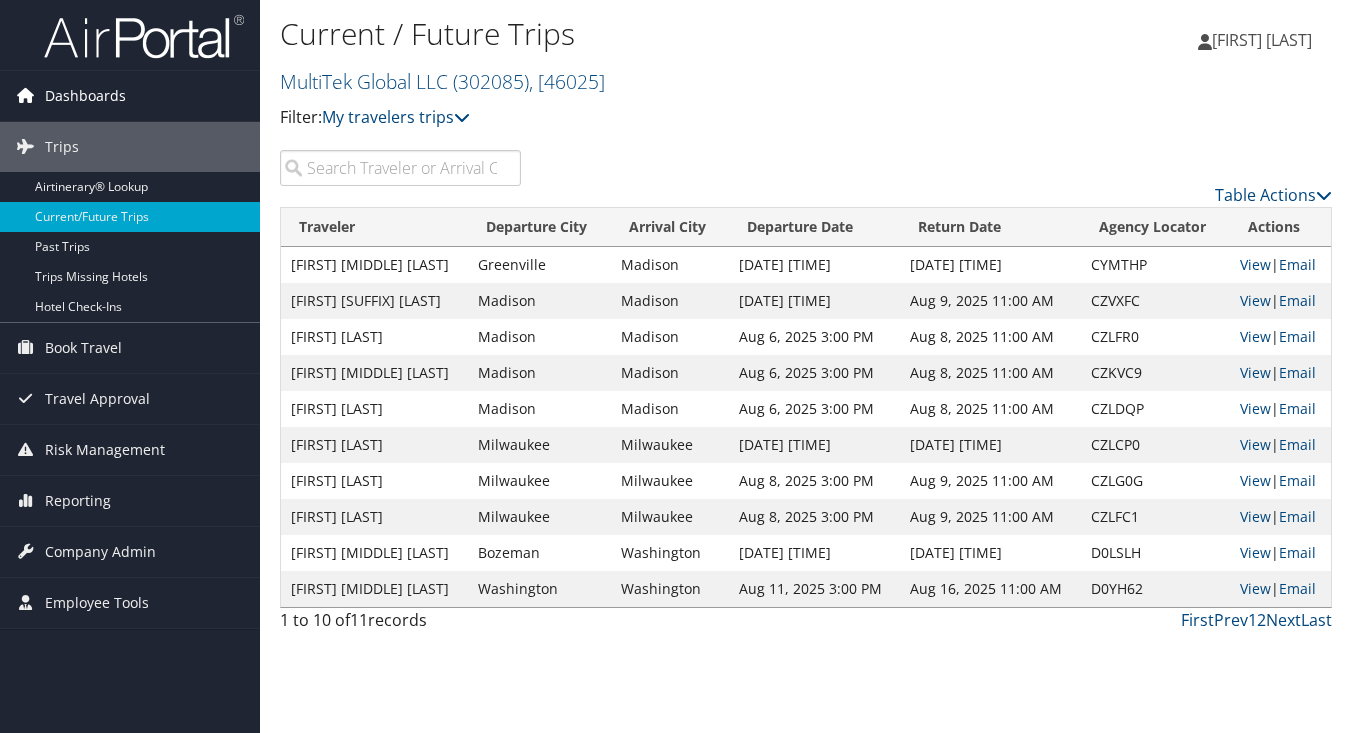 click on "Dashboards" at bounding box center [85, 96] 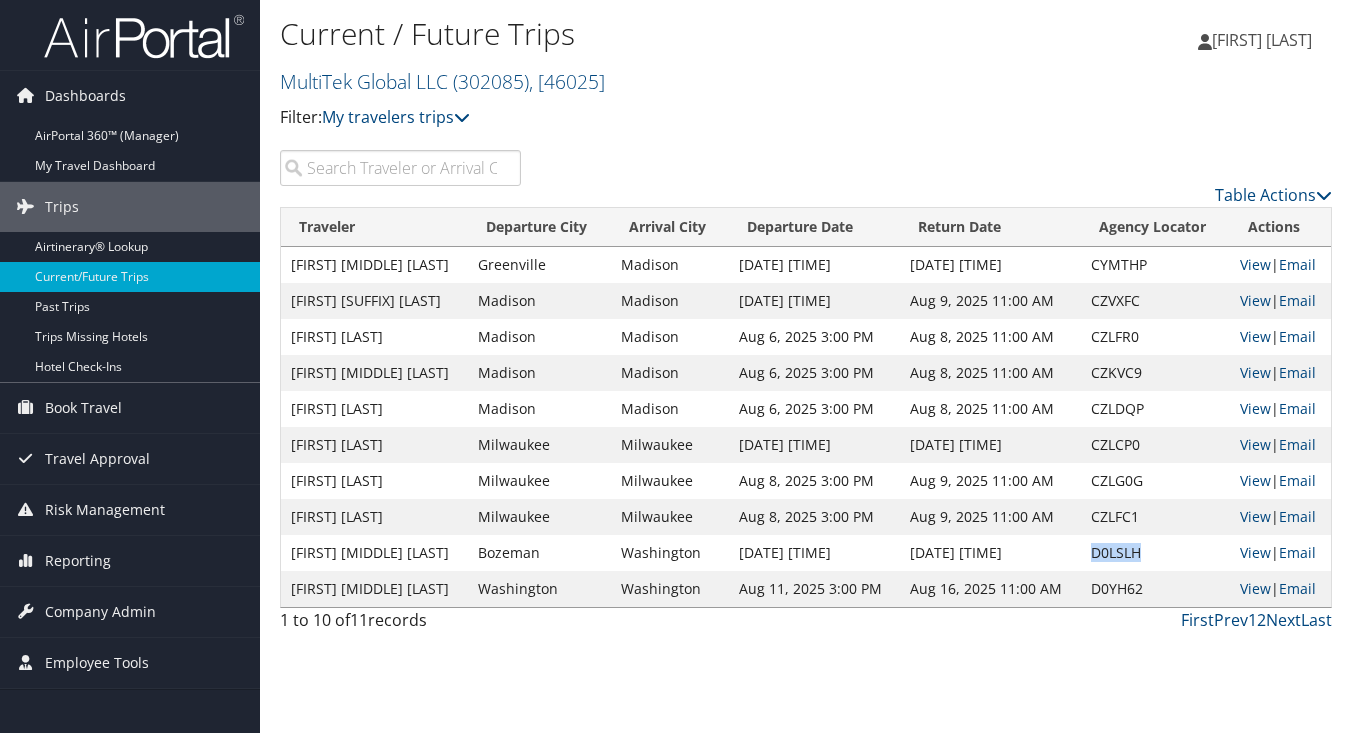 drag, startPoint x: 1136, startPoint y: 551, endPoint x: 1087, endPoint y: 550, distance: 49.010204 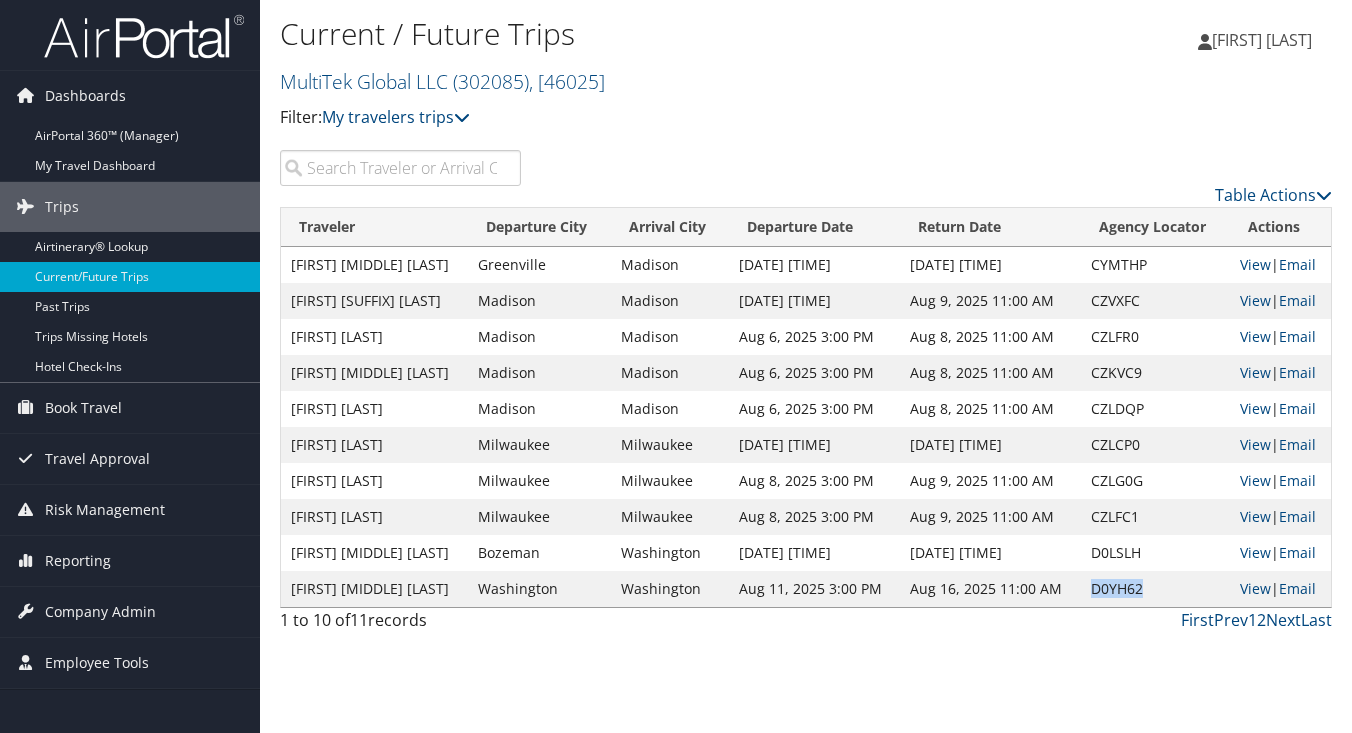 drag, startPoint x: 1133, startPoint y: 587, endPoint x: 1083, endPoint y: 588, distance: 50.01 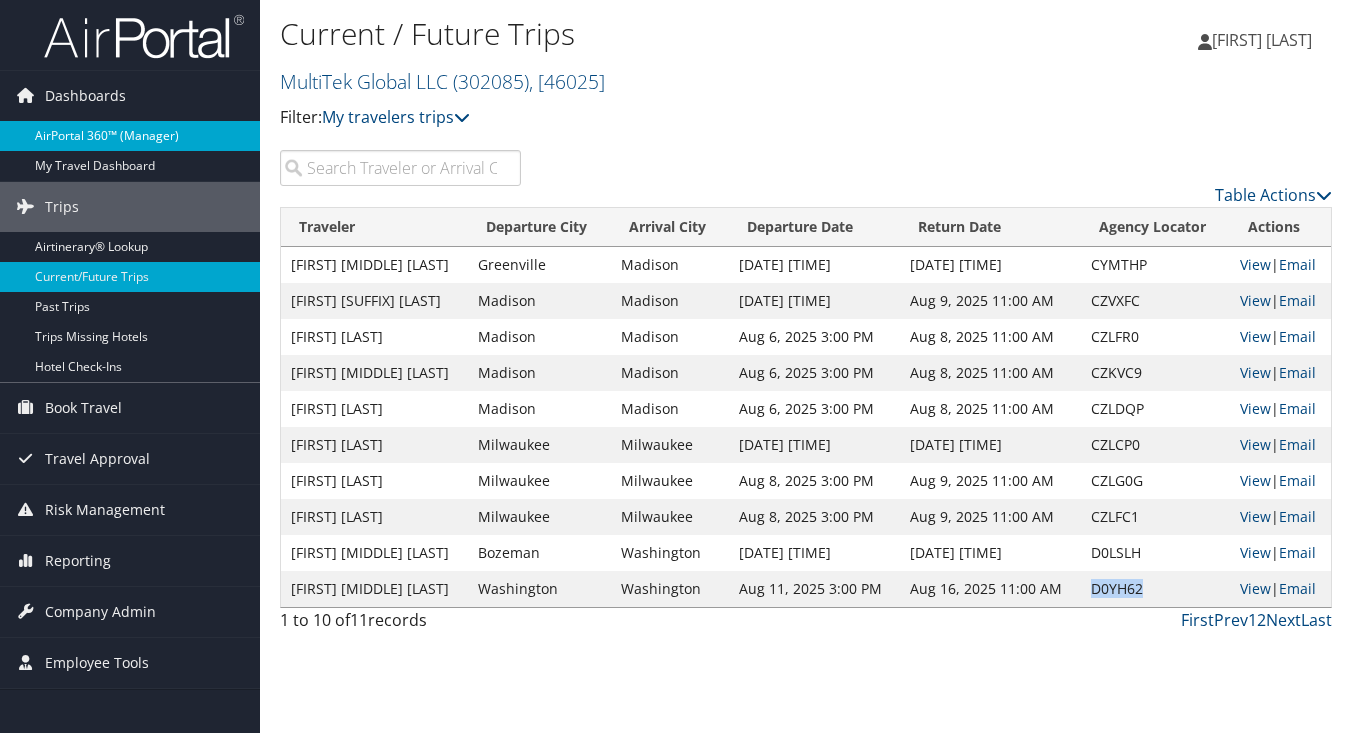 click on "AirPortal 360™ (Manager)" at bounding box center [130, 136] 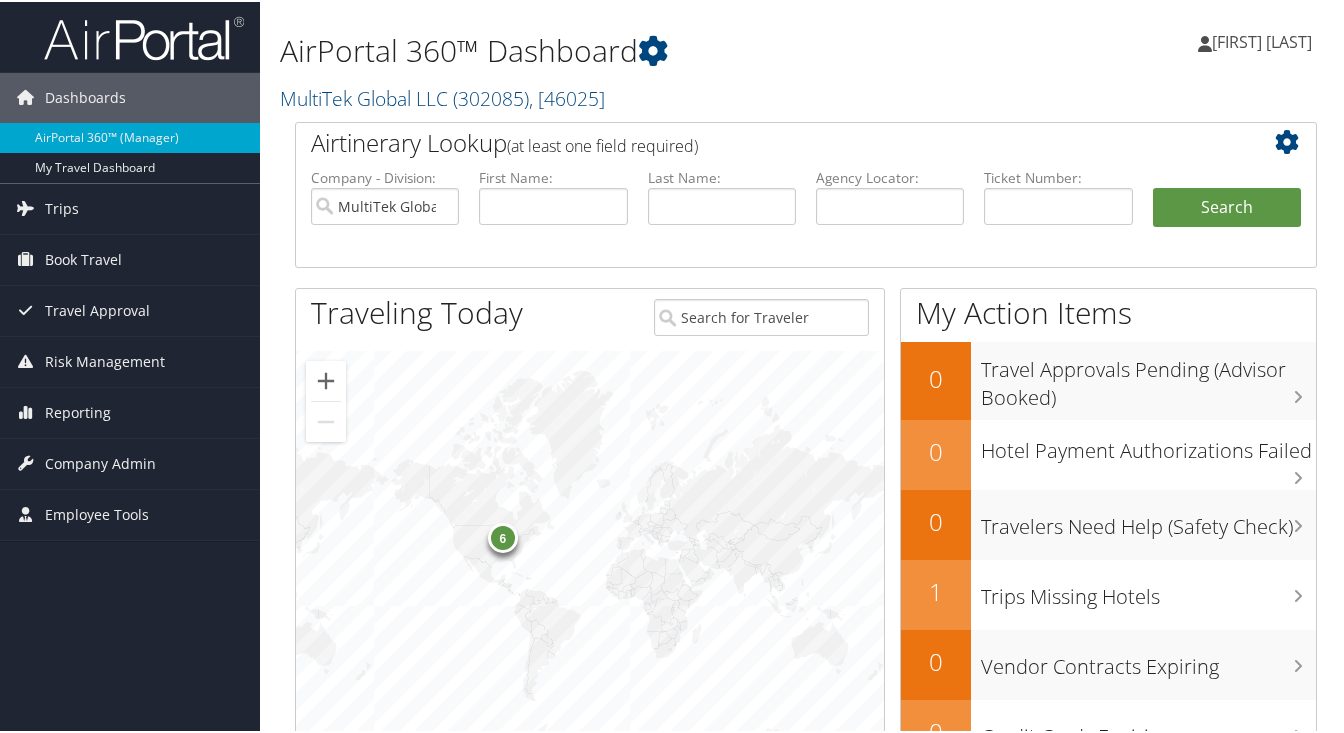 scroll, scrollTop: 0, scrollLeft: 0, axis: both 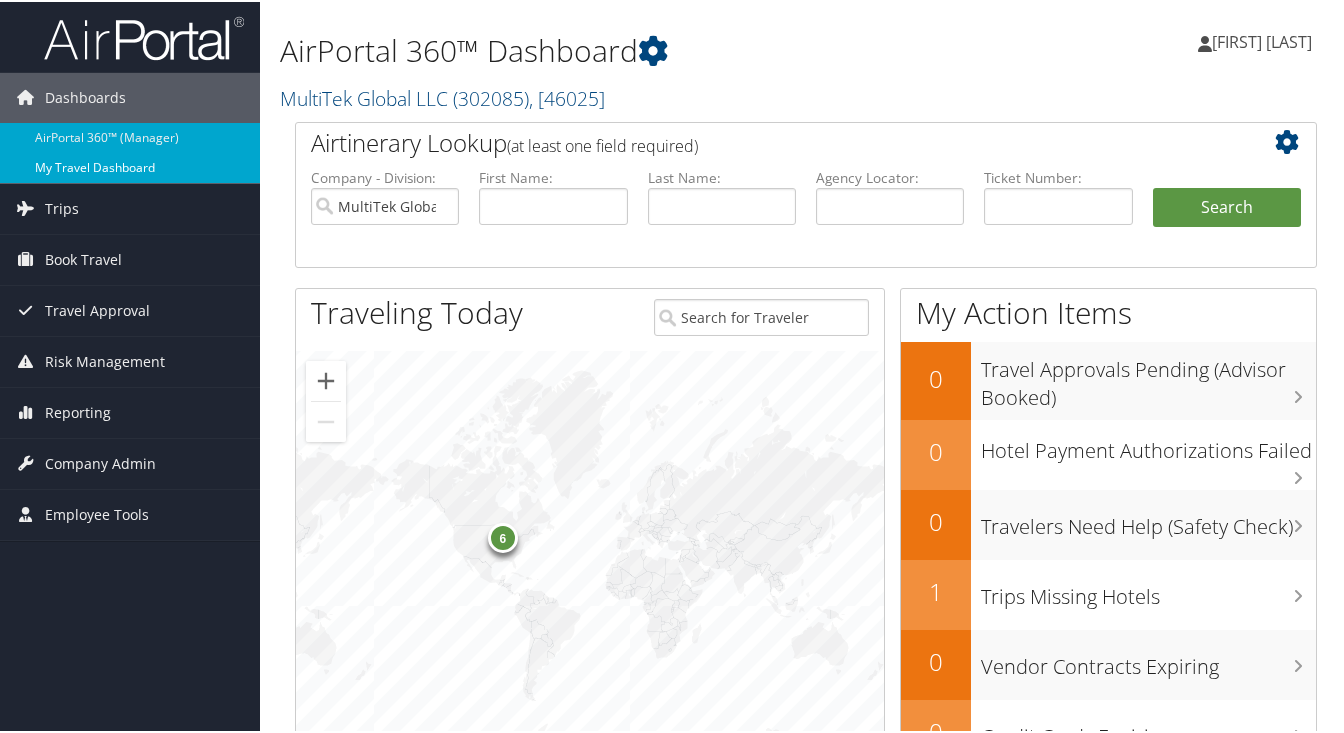 click on "My Travel Dashboard" at bounding box center (130, 166) 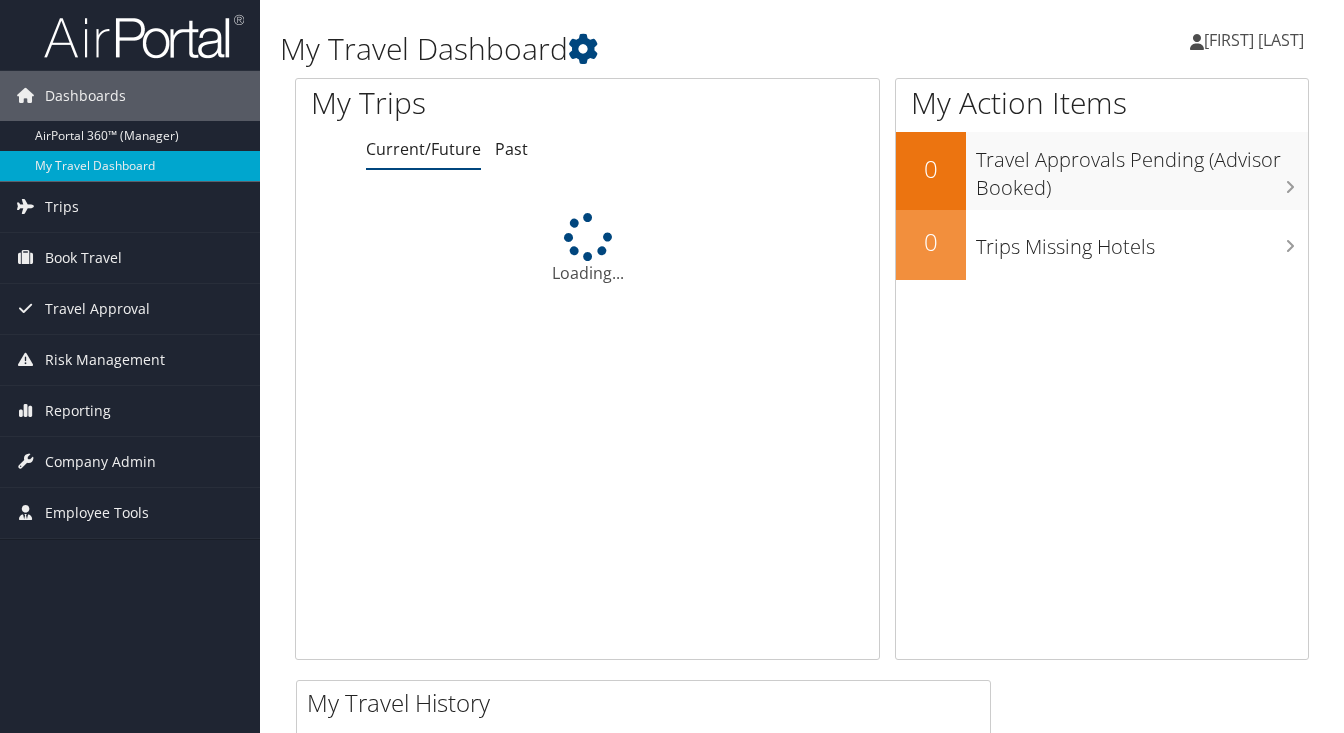scroll, scrollTop: 0, scrollLeft: 0, axis: both 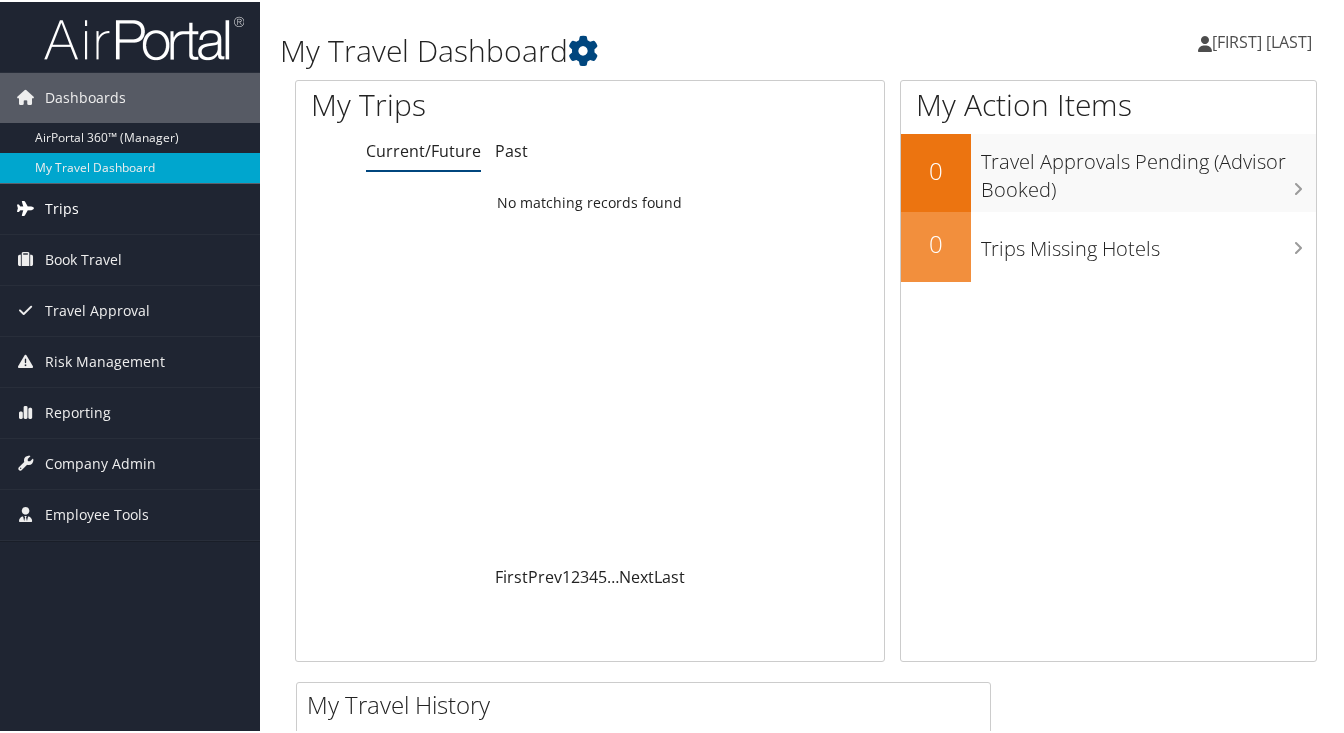 click on "Trips" at bounding box center (62, 207) 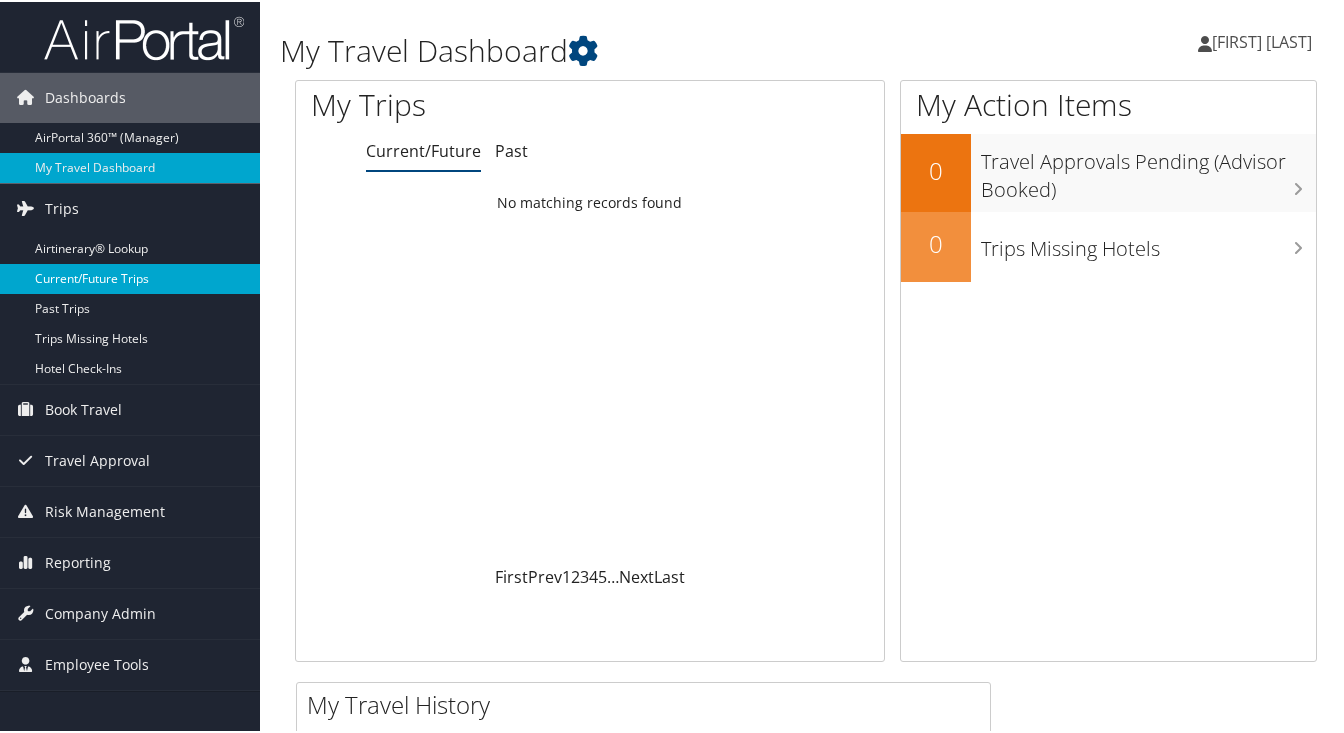 click on "Current/Future Trips" at bounding box center [130, 277] 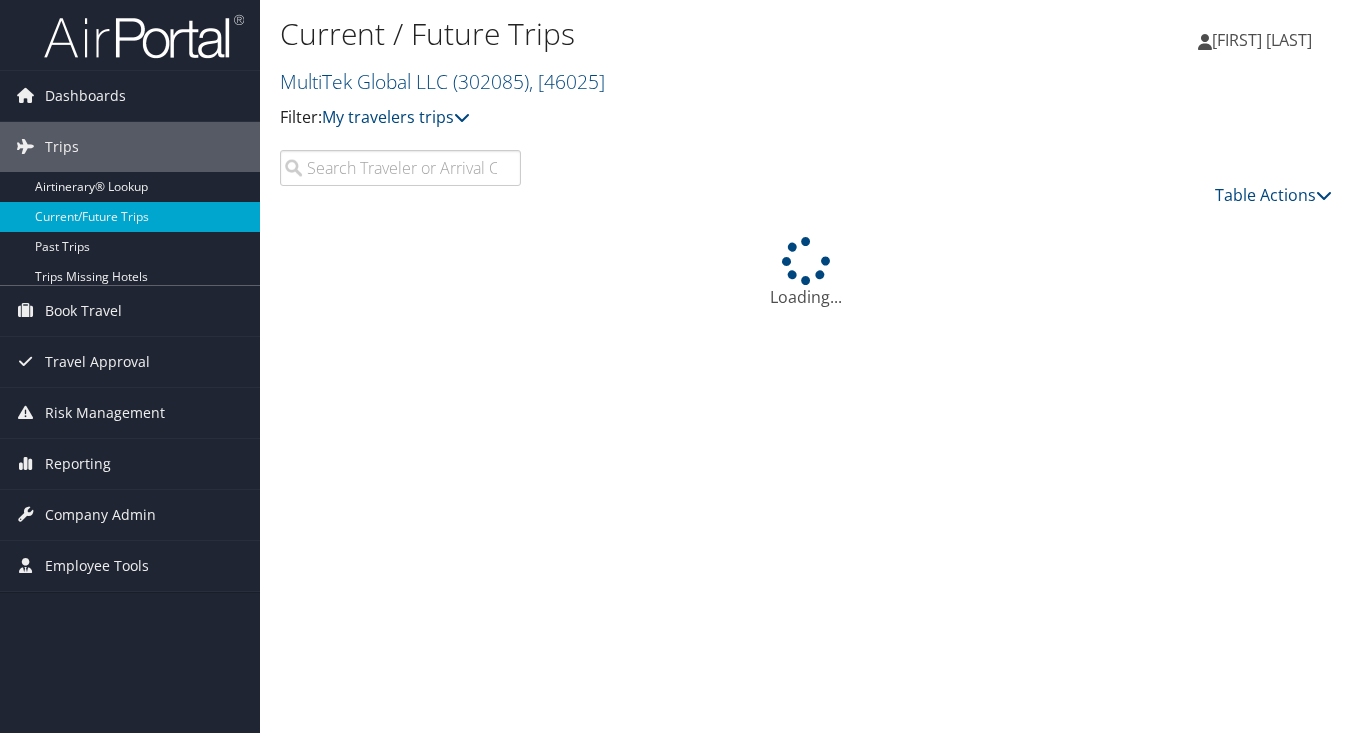 scroll, scrollTop: 0, scrollLeft: 0, axis: both 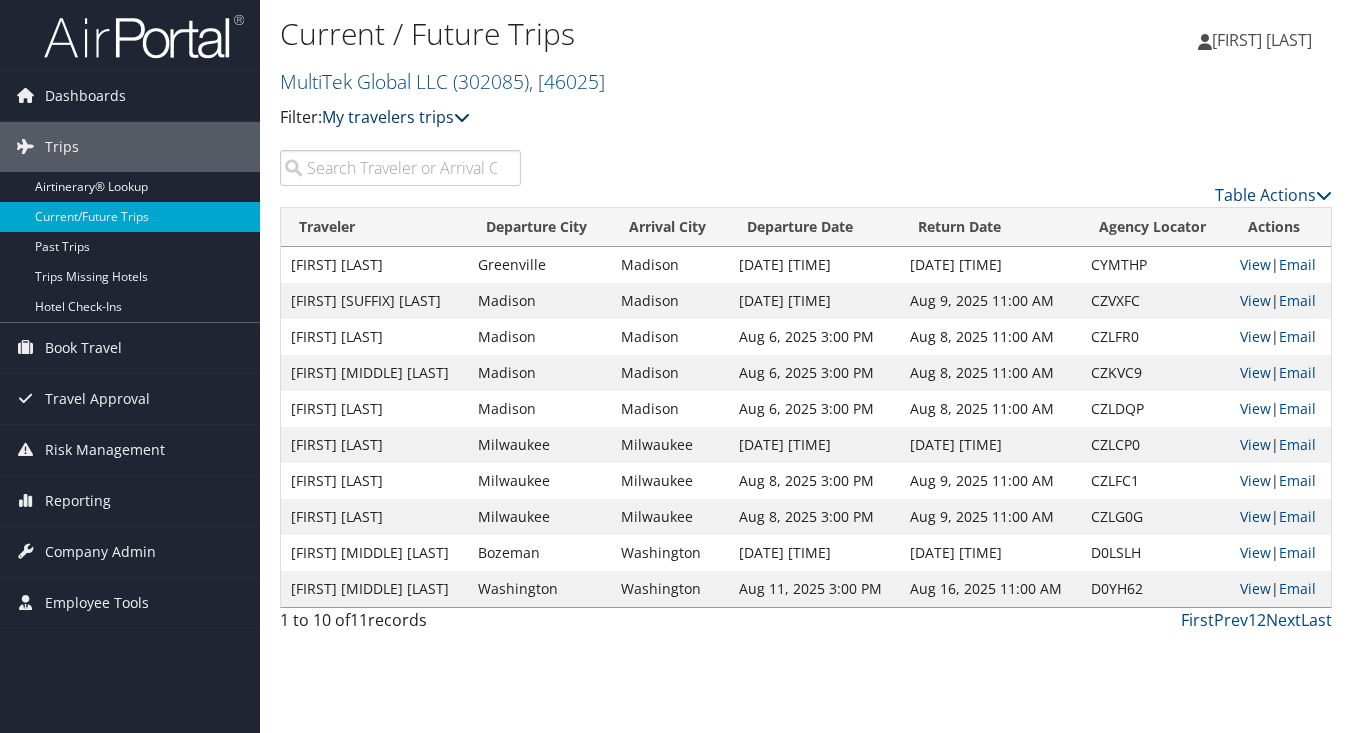 click at bounding box center (462, 117) 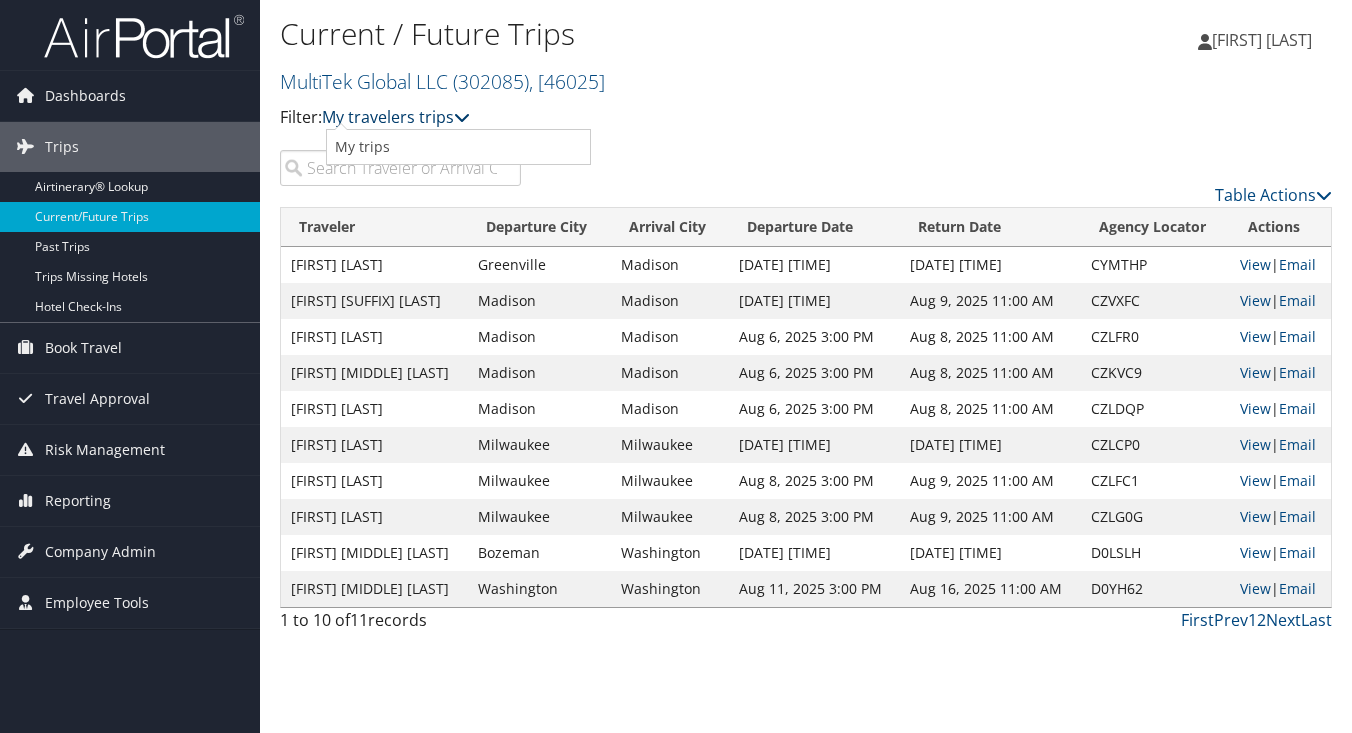 click at bounding box center (462, 117) 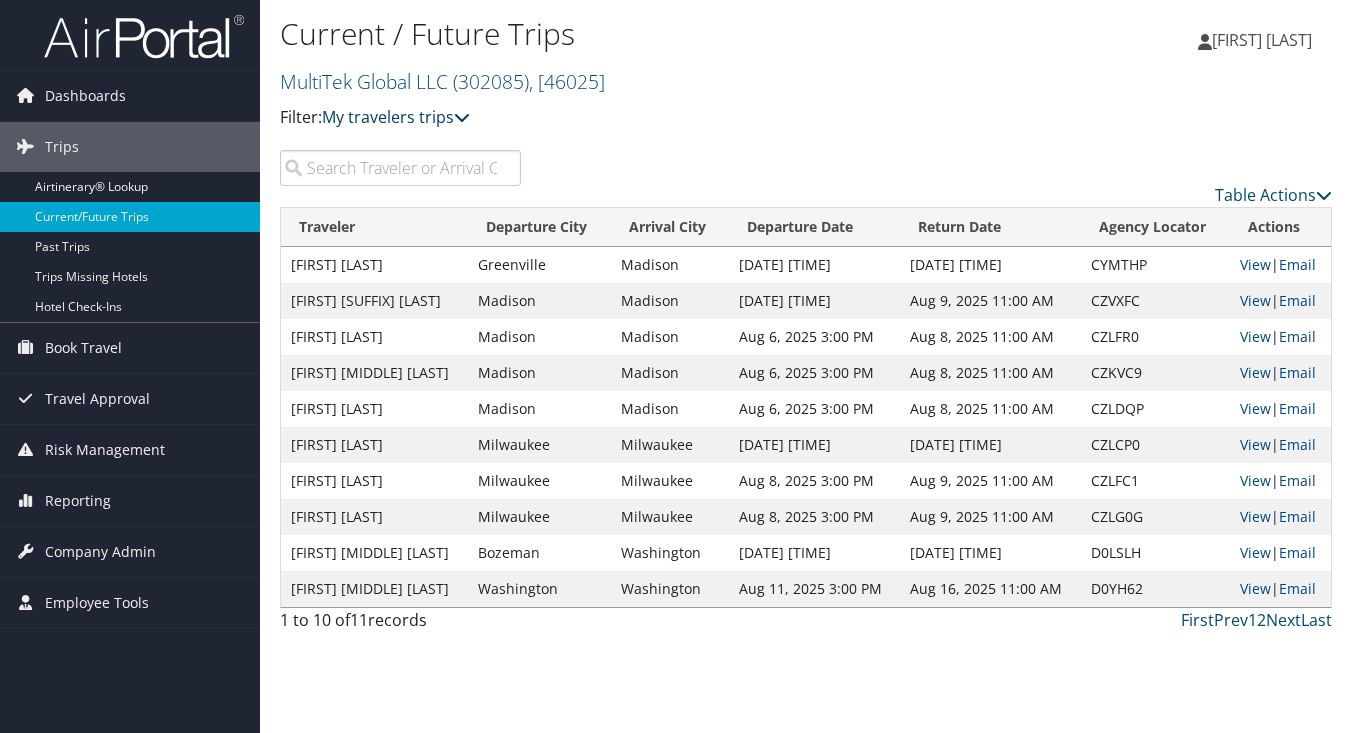 click at bounding box center [462, 117] 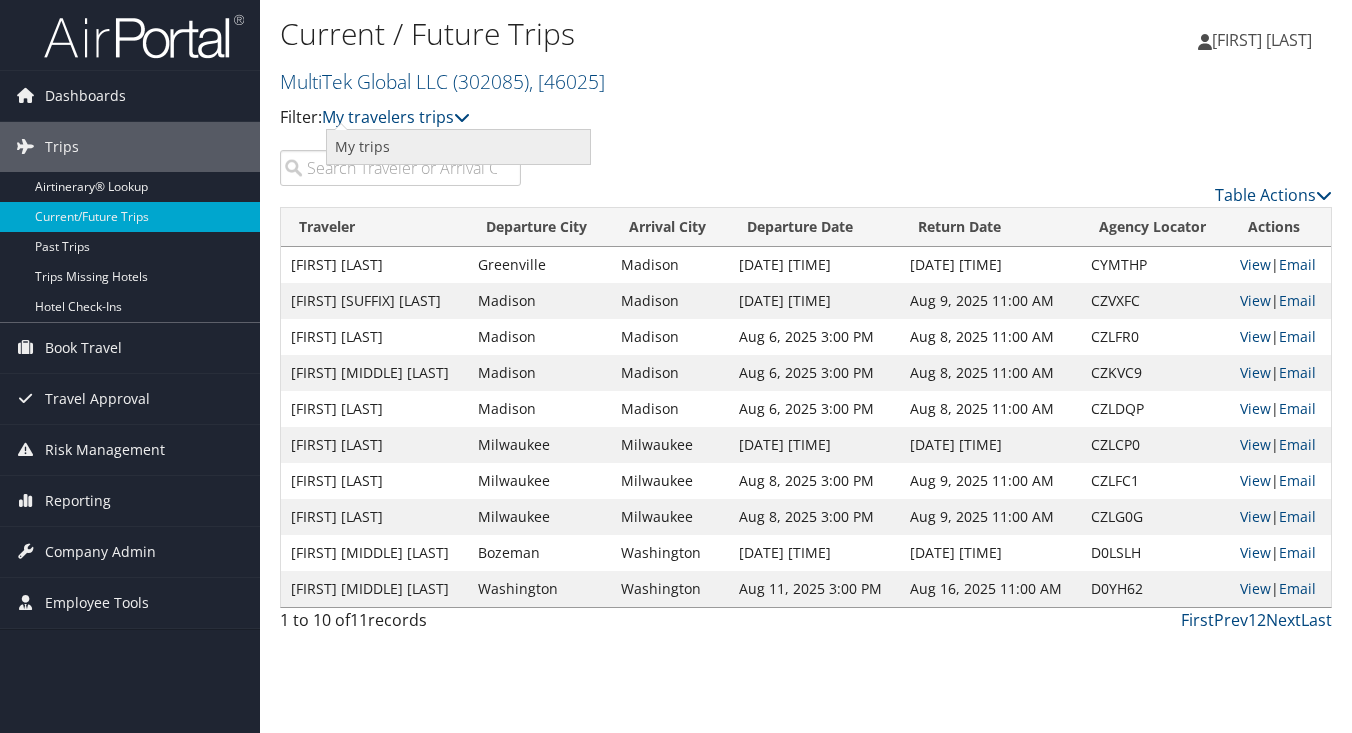 click on "My trips" at bounding box center [458, 147] 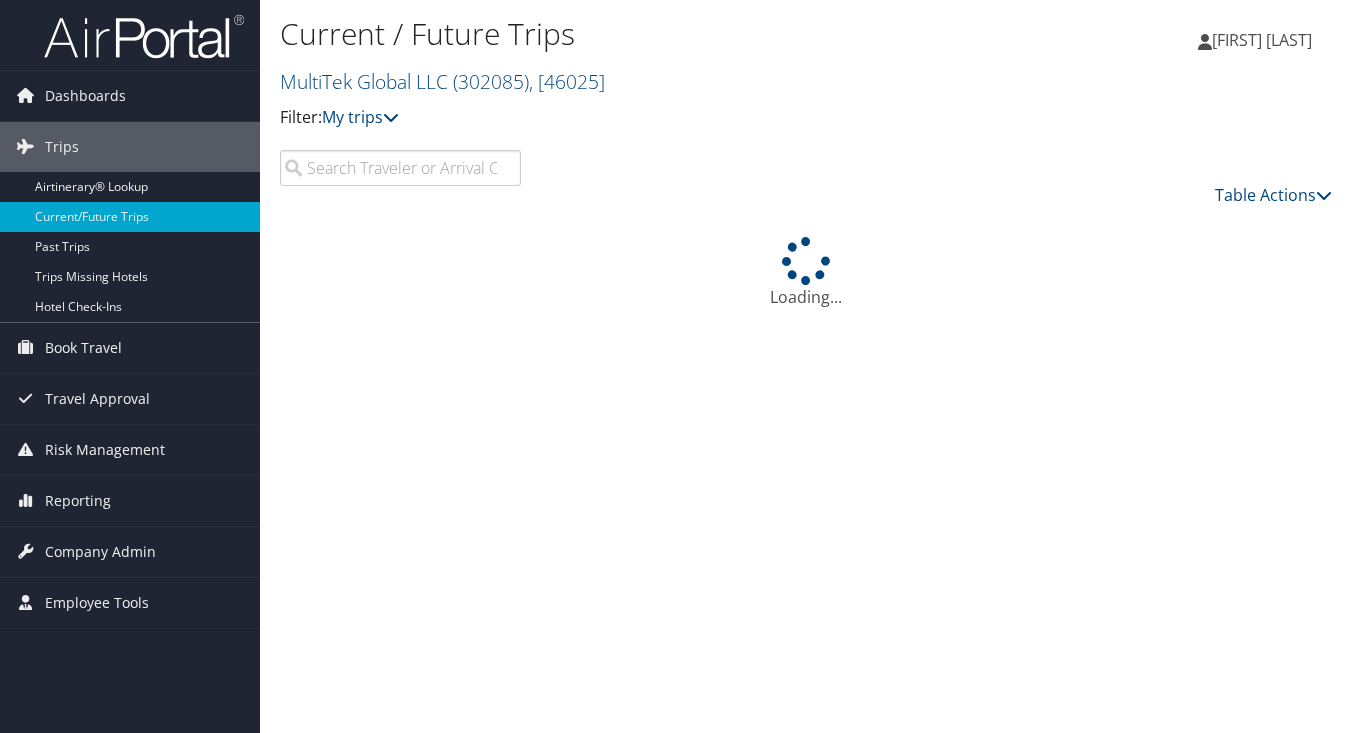 scroll, scrollTop: 0, scrollLeft: 0, axis: both 